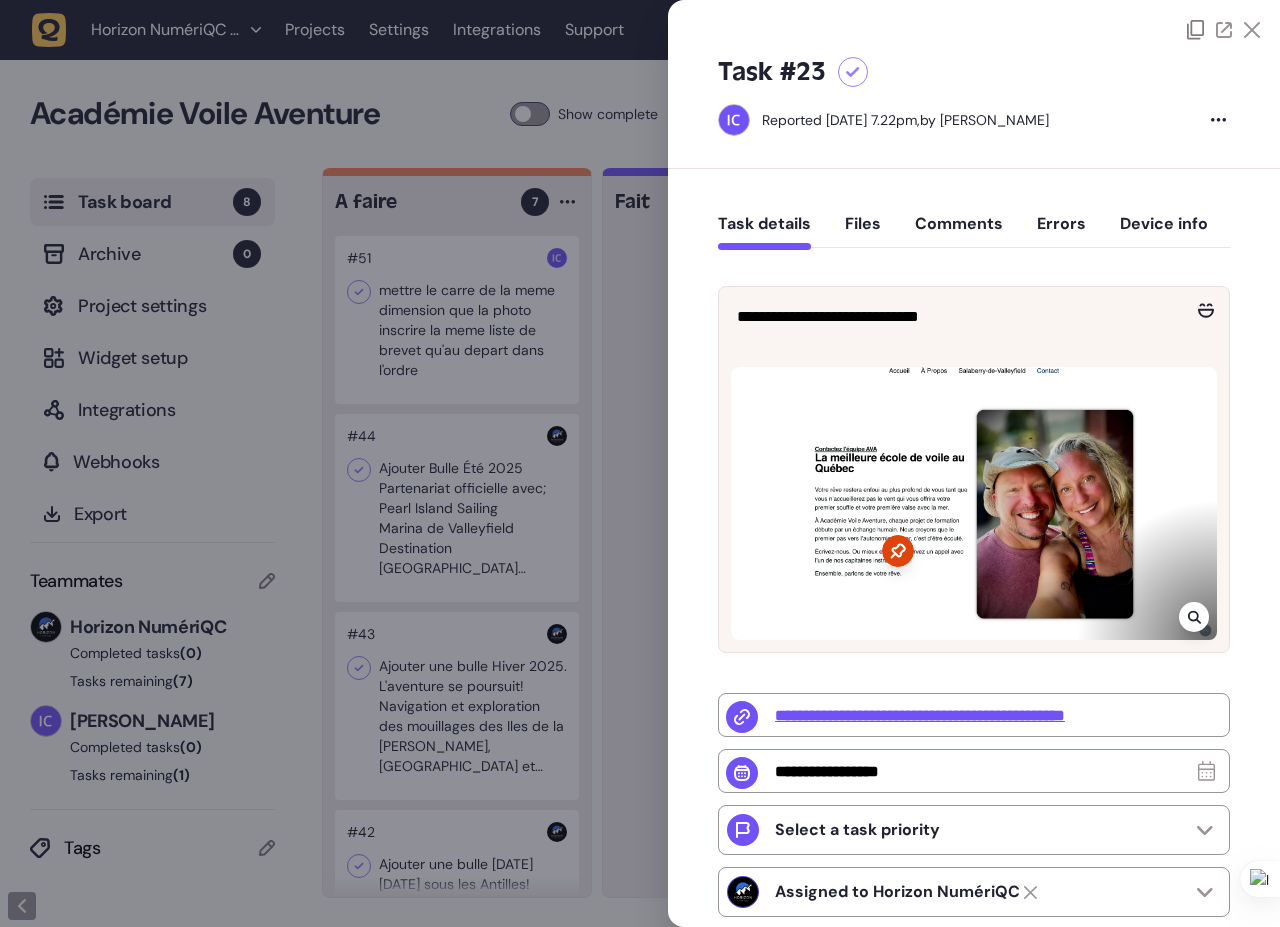 scroll, scrollTop: 1, scrollLeft: 0, axis: vertical 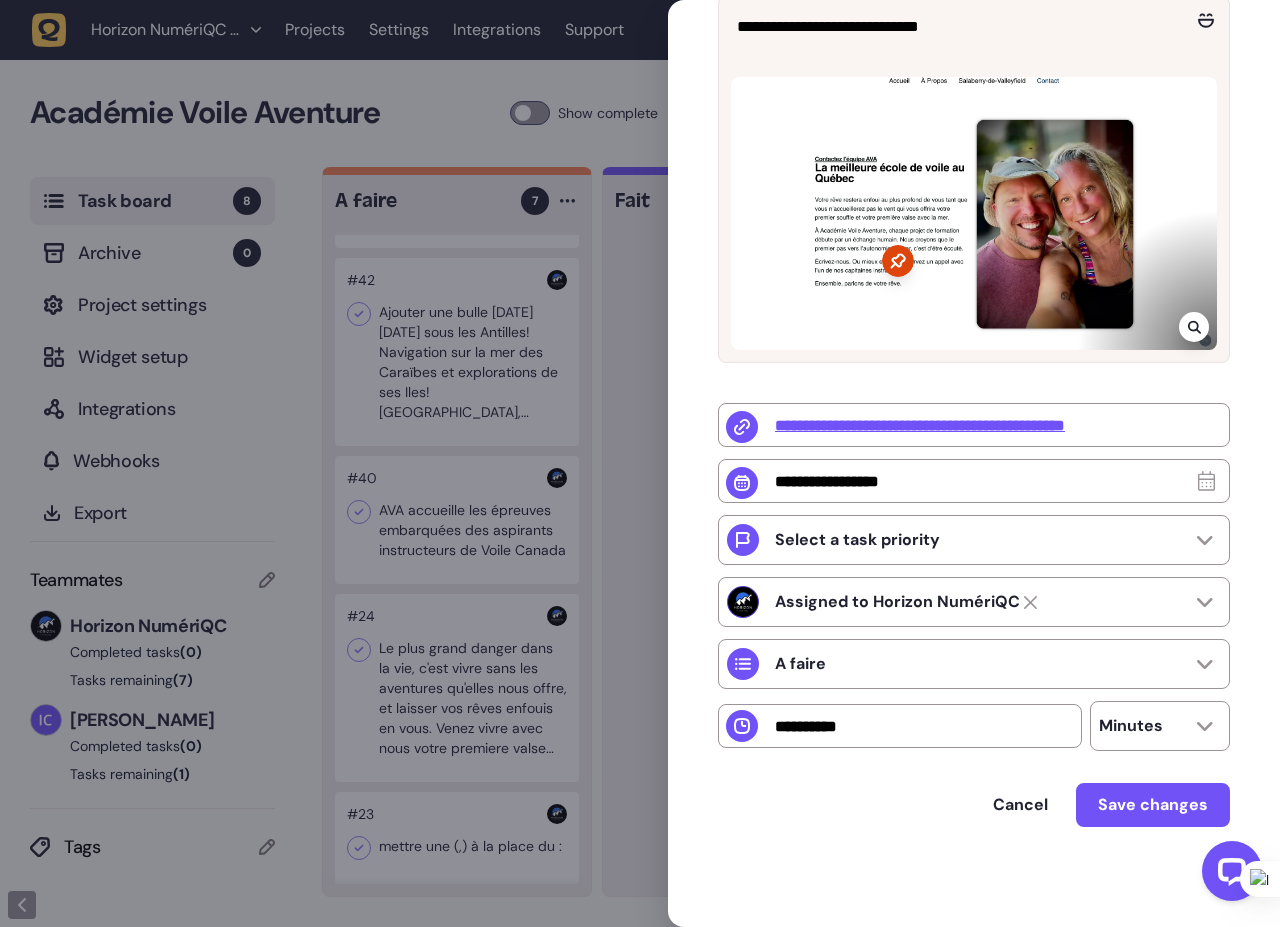 click 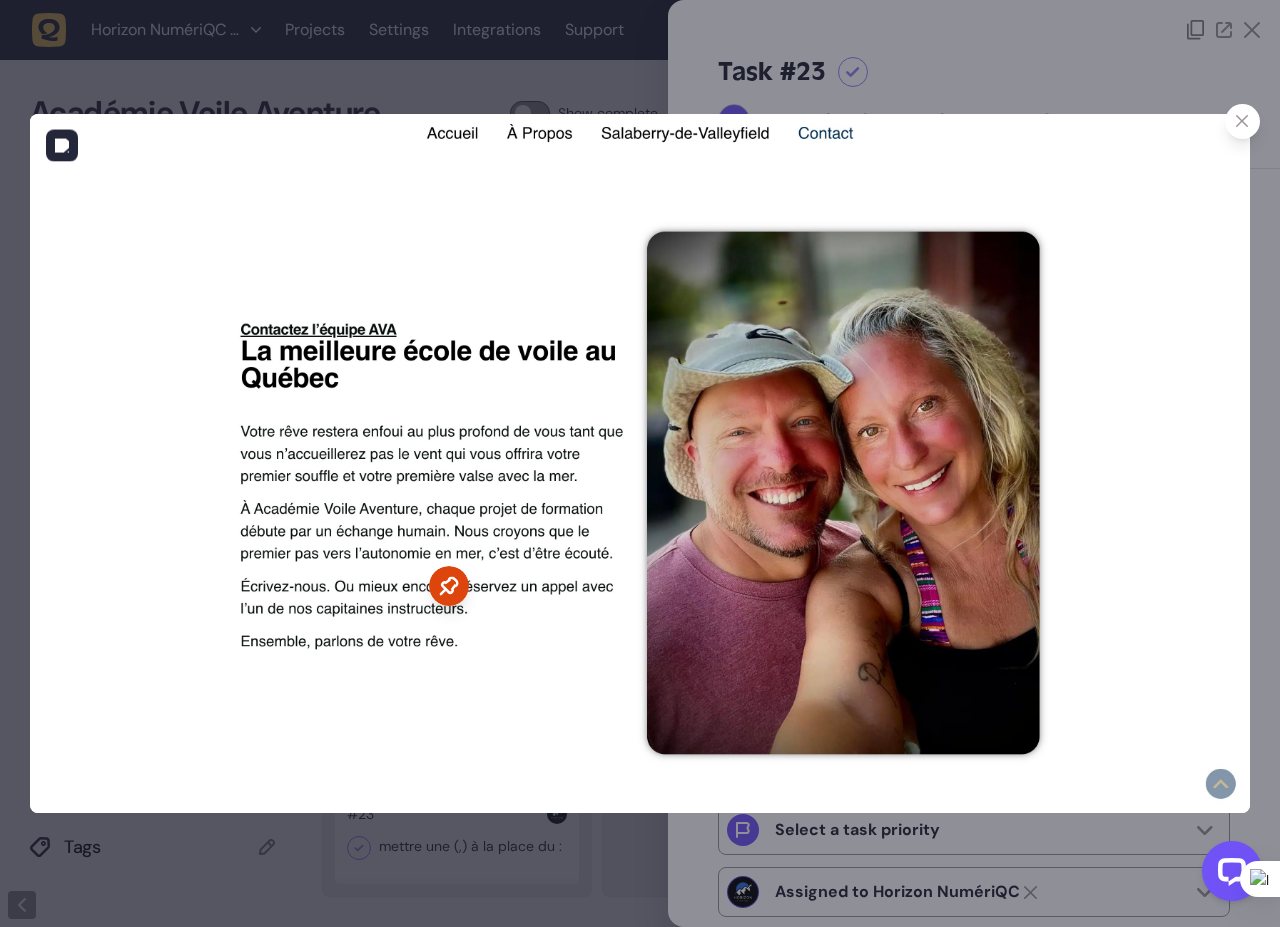 click 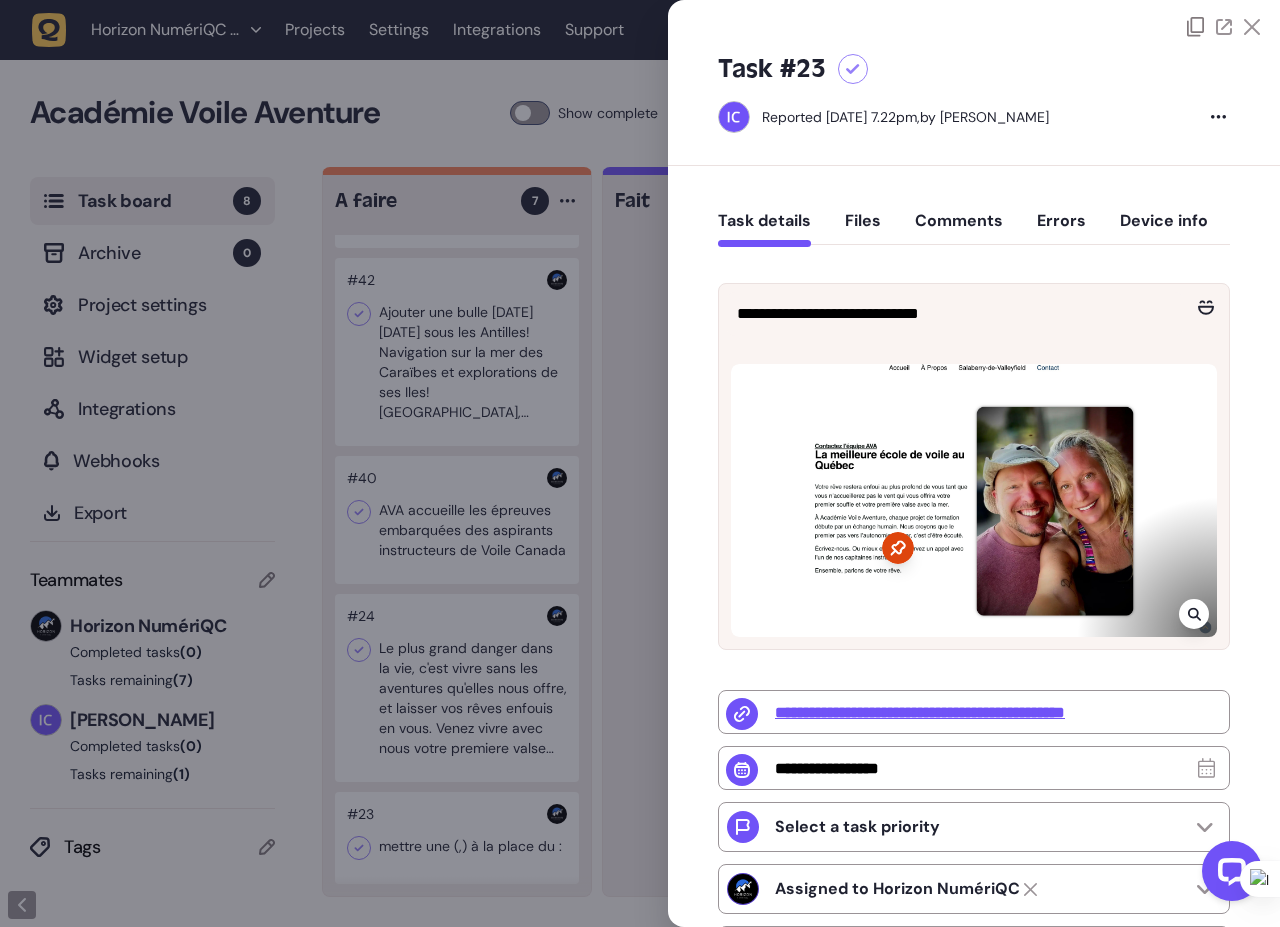 scroll, scrollTop: 0, scrollLeft: 0, axis: both 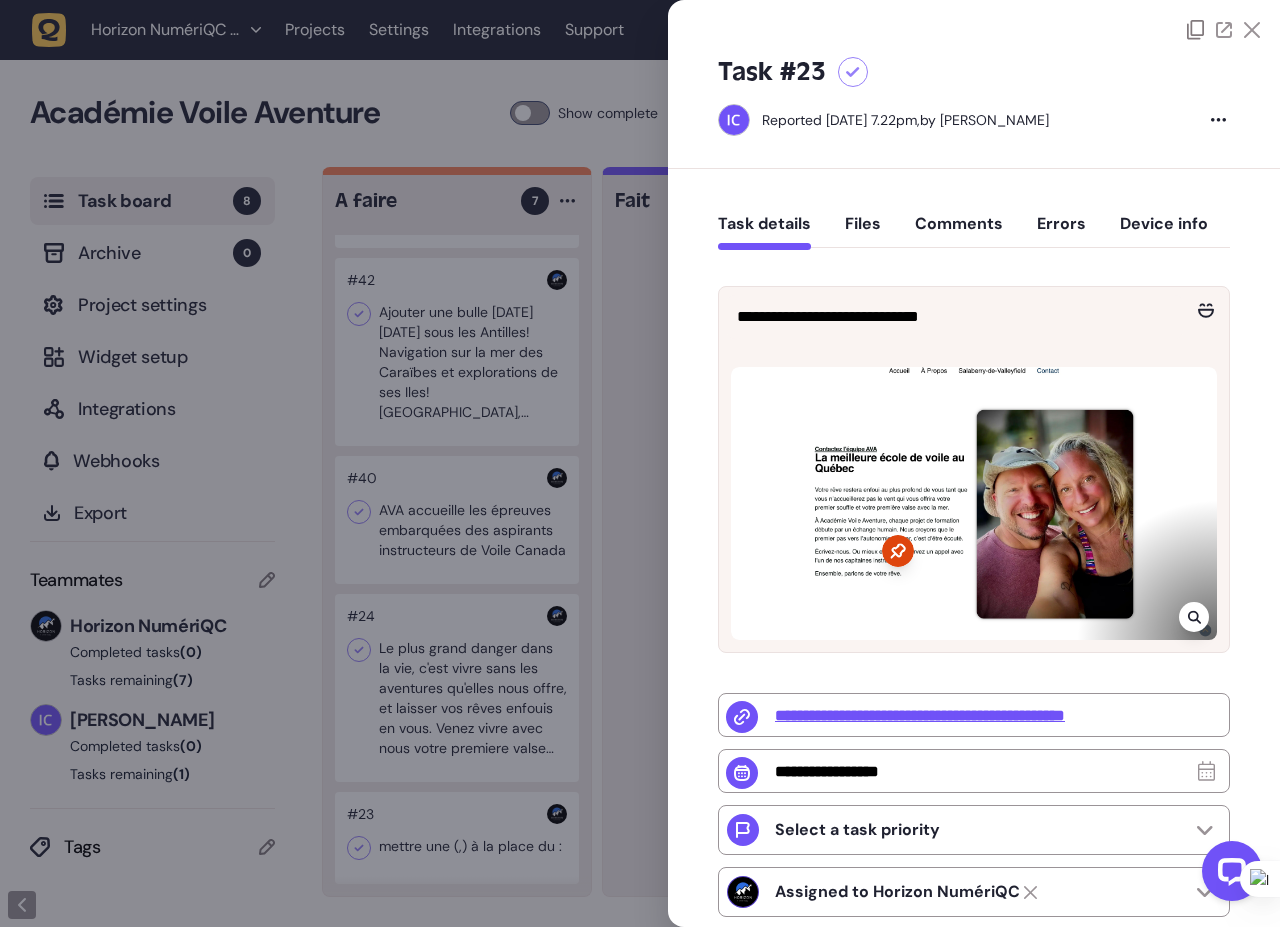 click 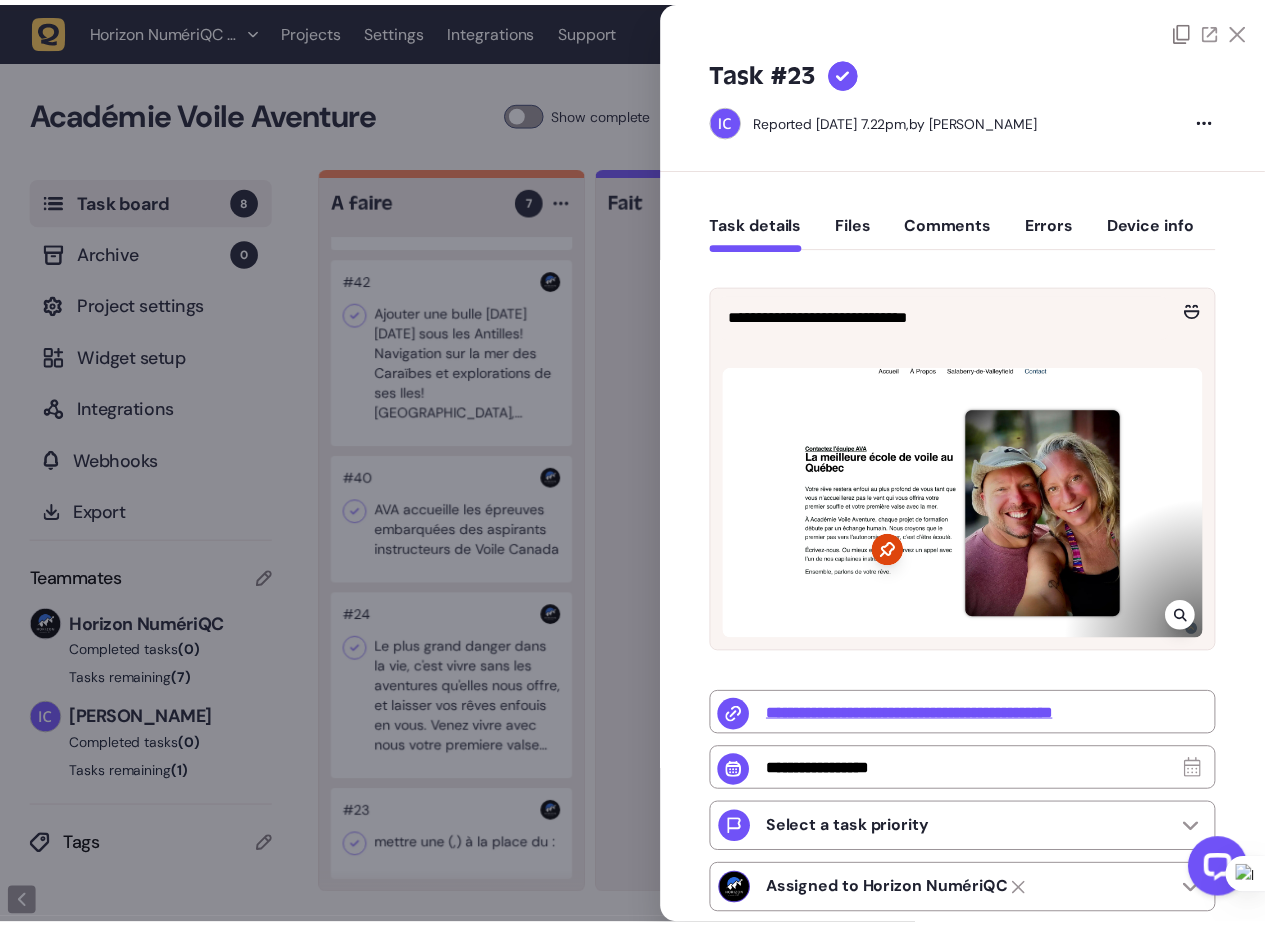 scroll, scrollTop: 469, scrollLeft: 0, axis: vertical 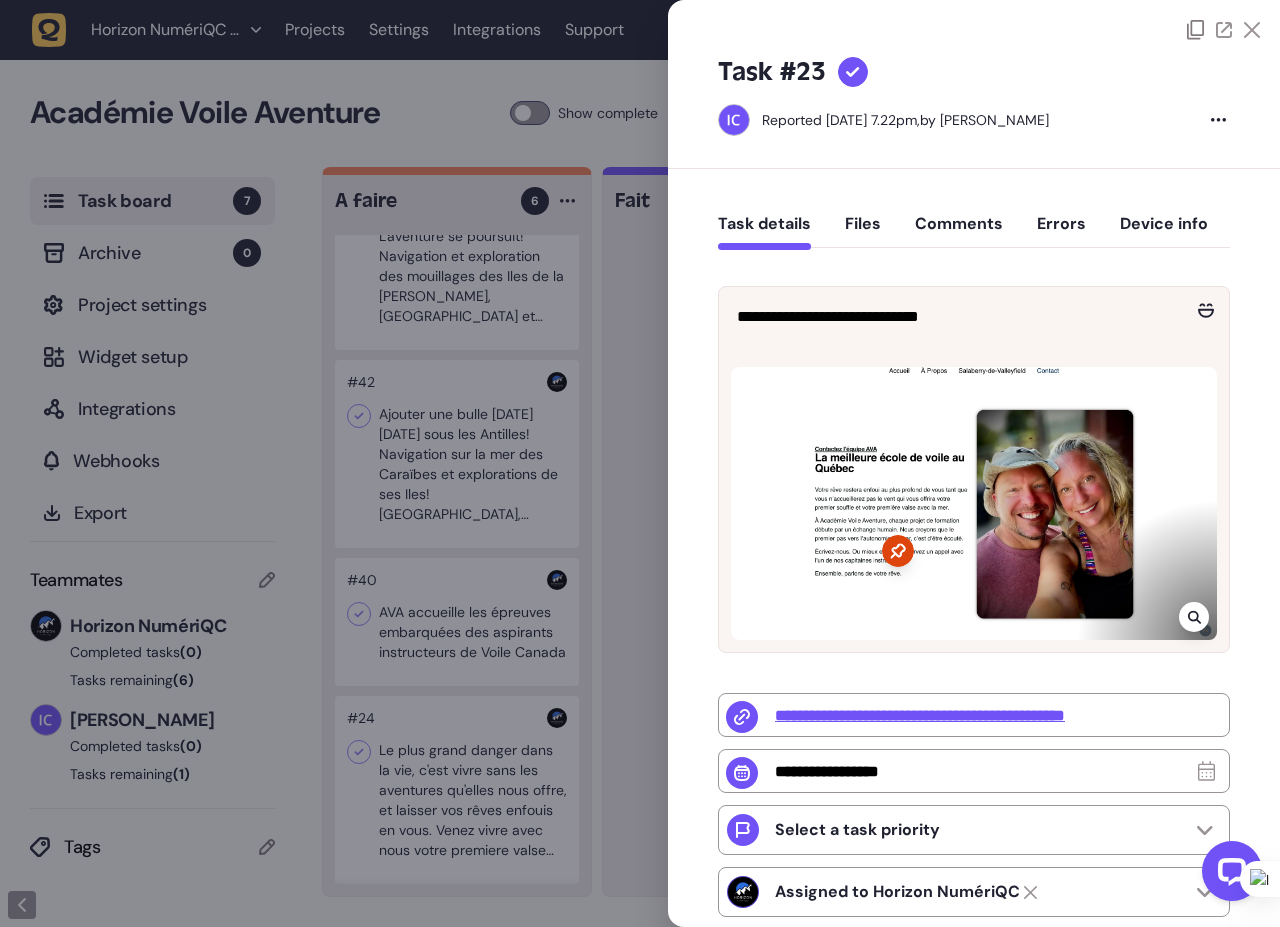 click 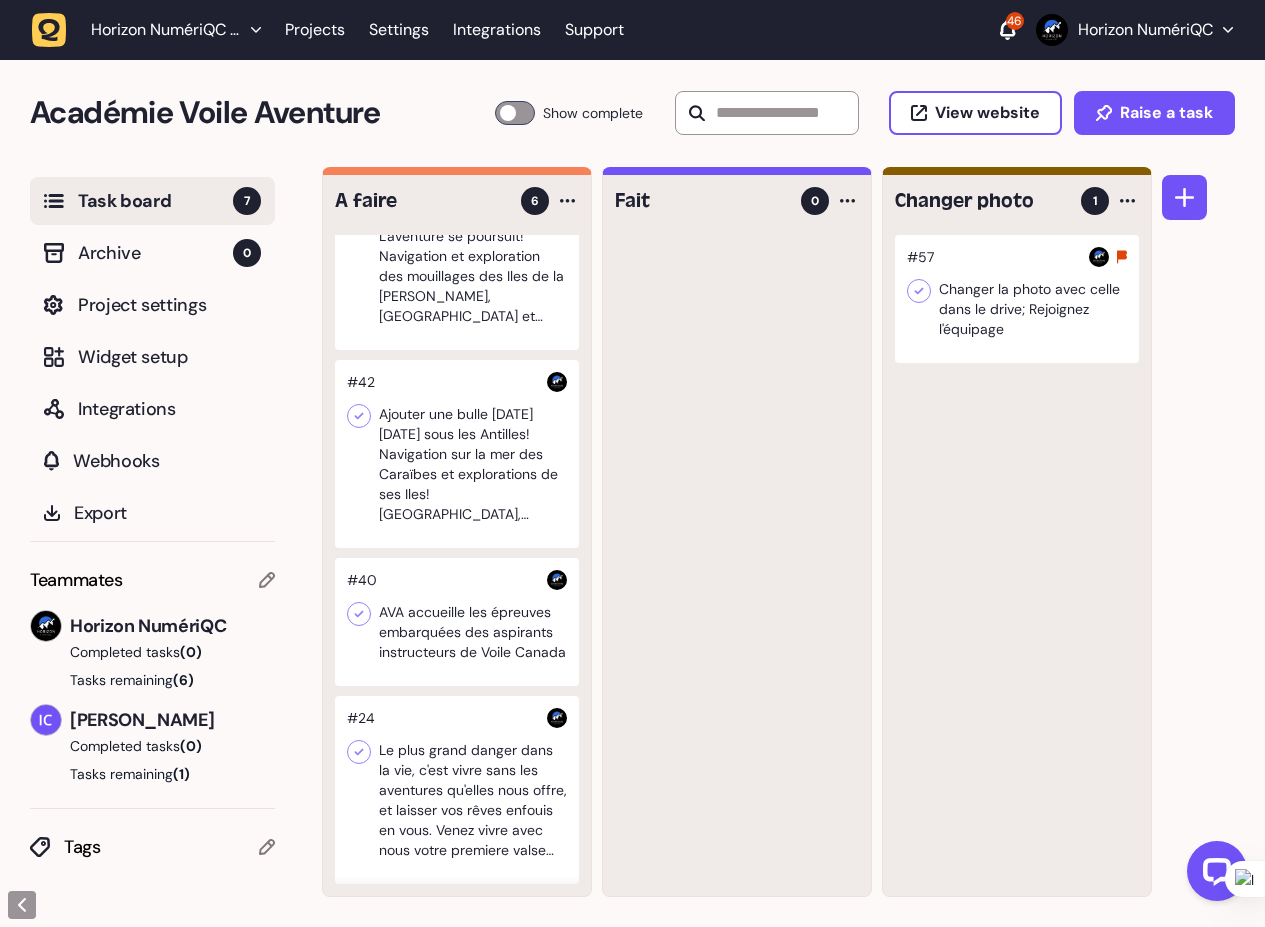 scroll, scrollTop: 0, scrollLeft: 0, axis: both 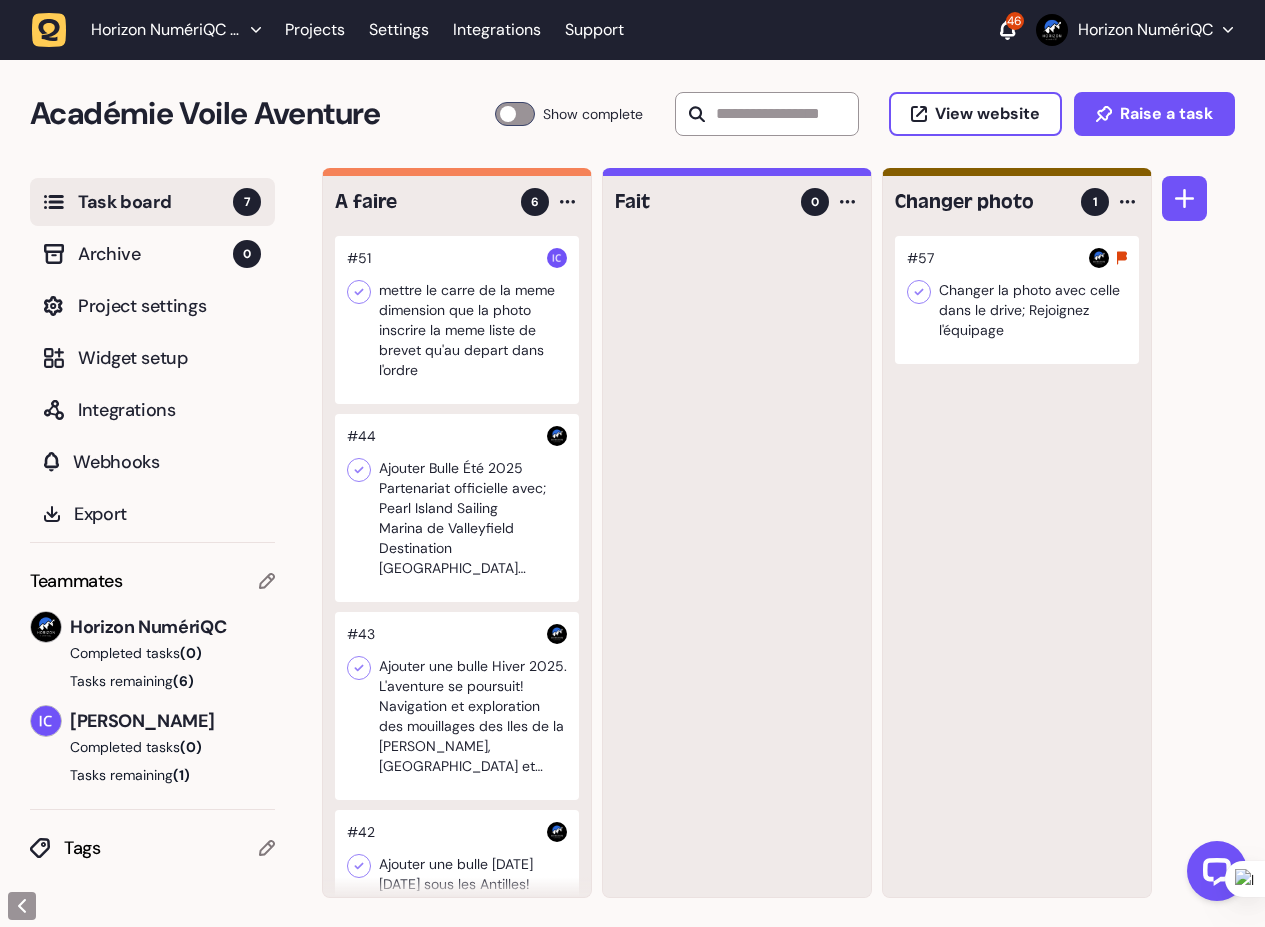 click 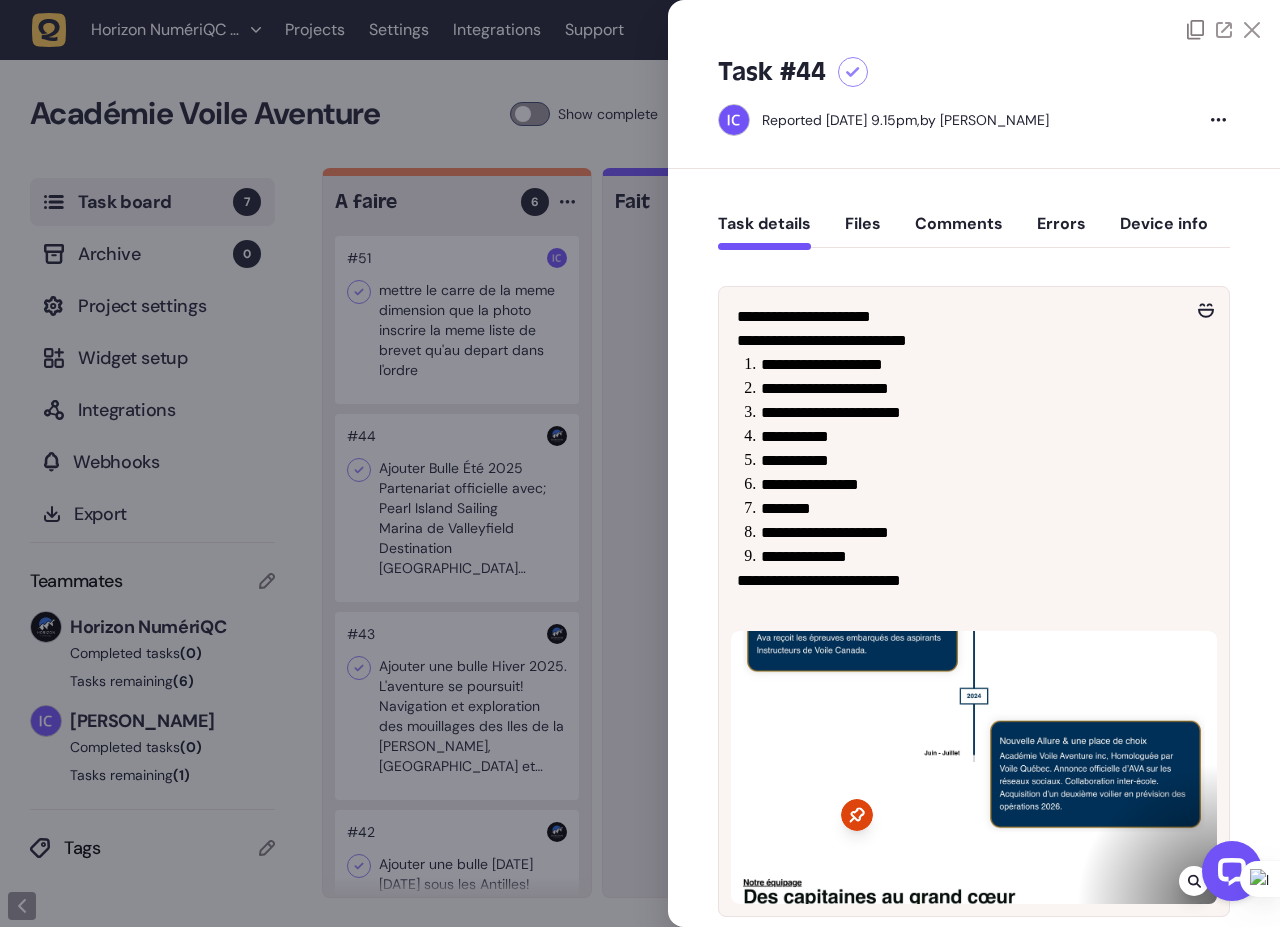 click 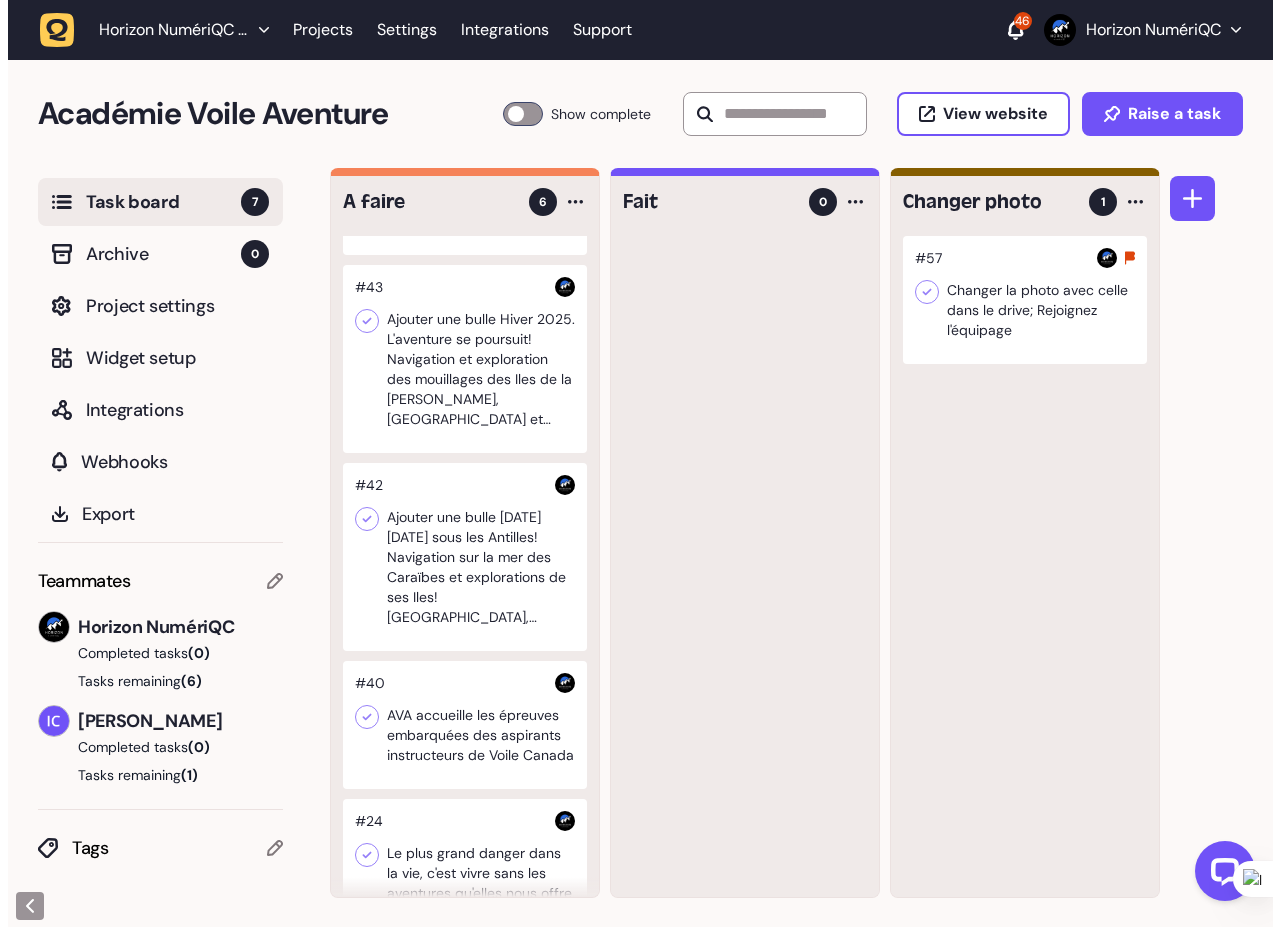 scroll, scrollTop: 360, scrollLeft: 0, axis: vertical 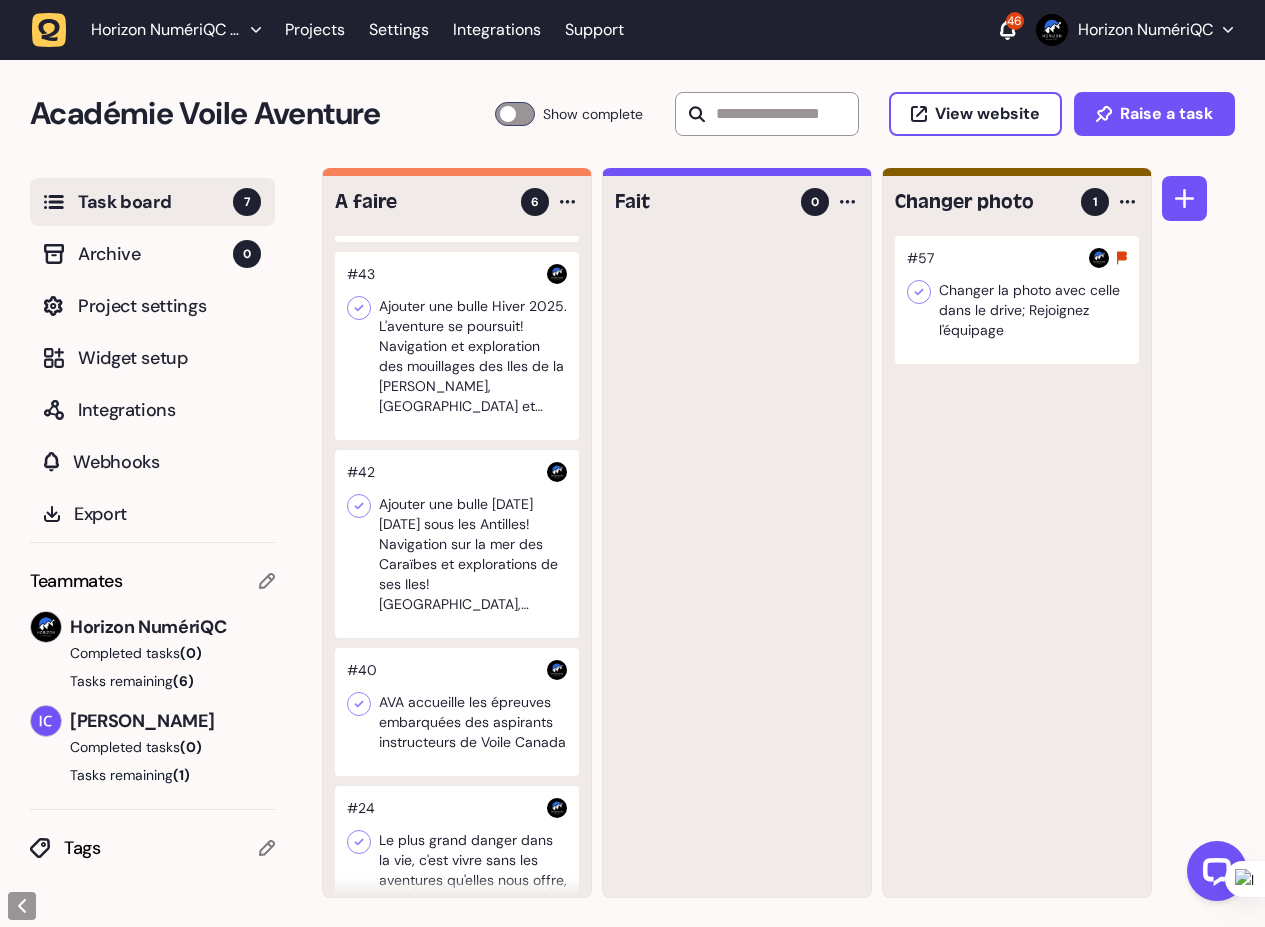 click 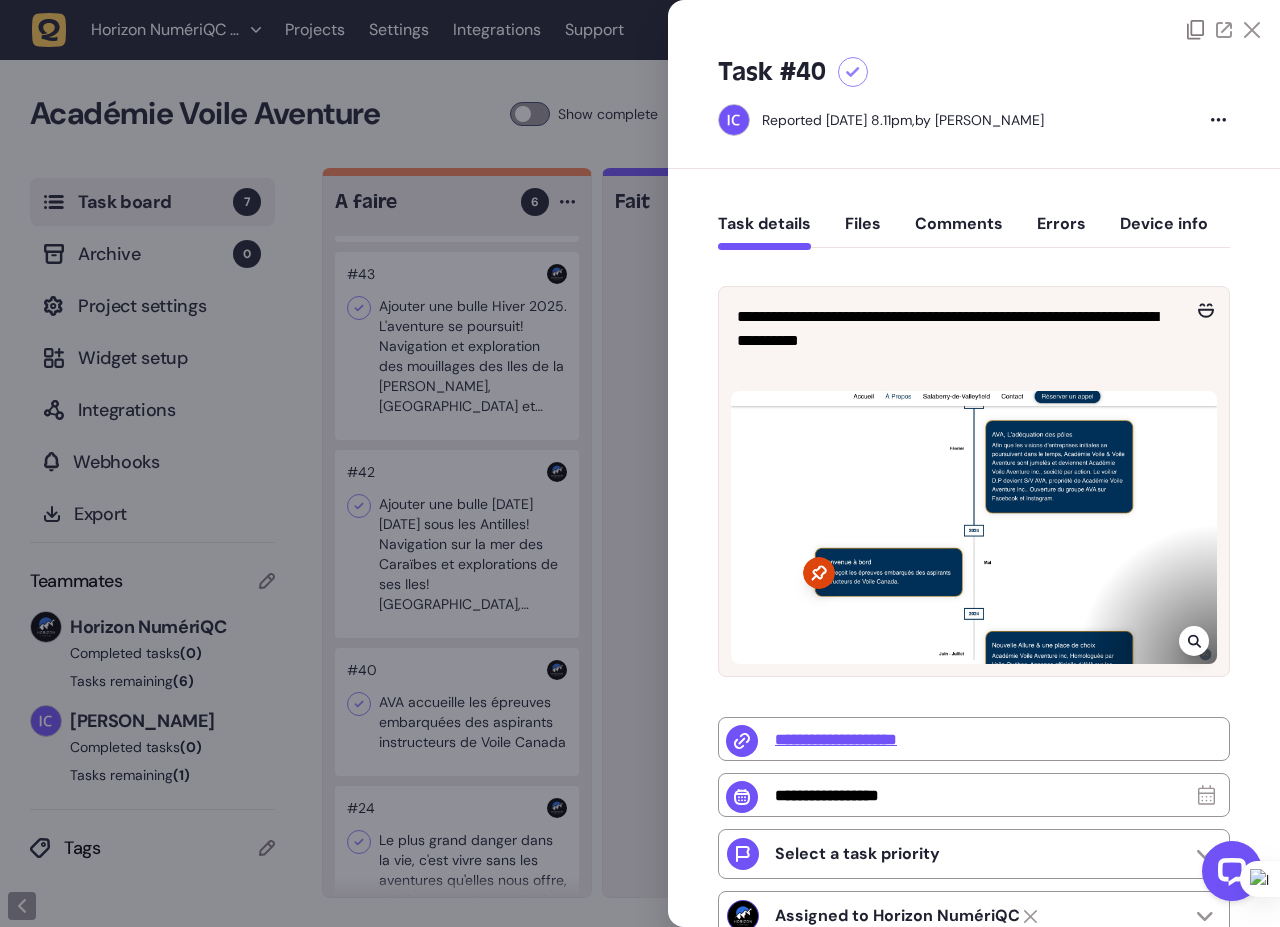 click 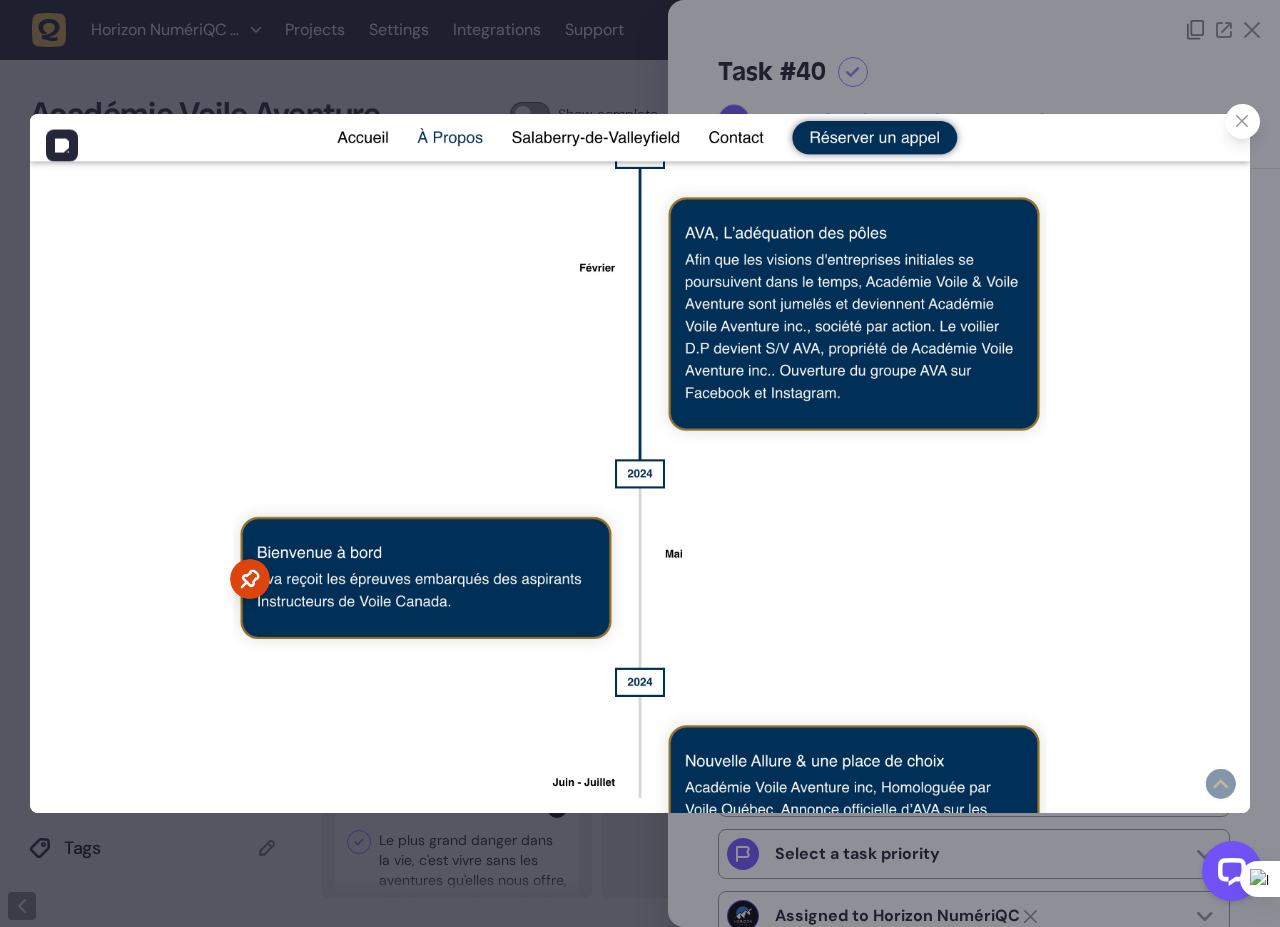 click 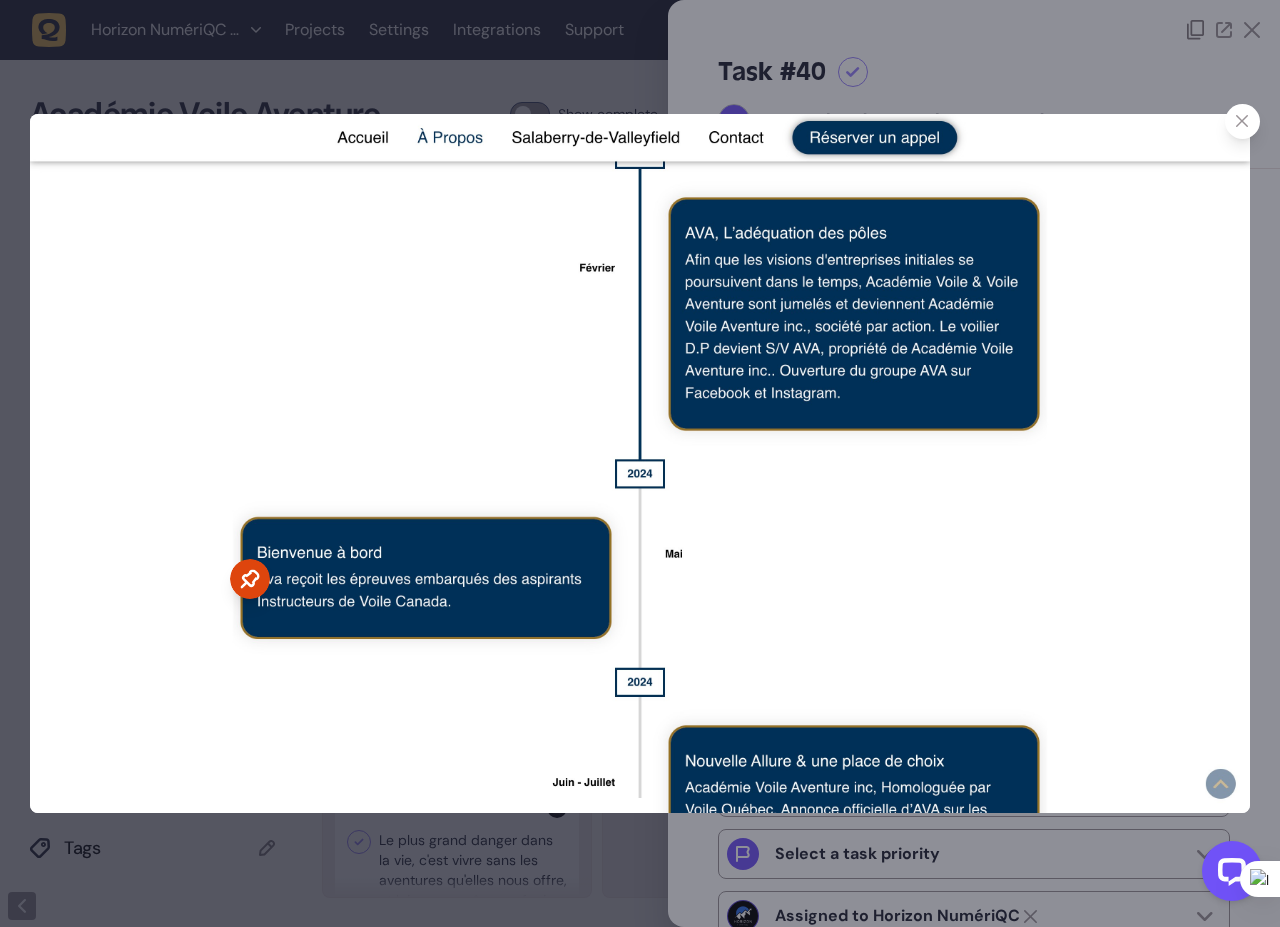 click 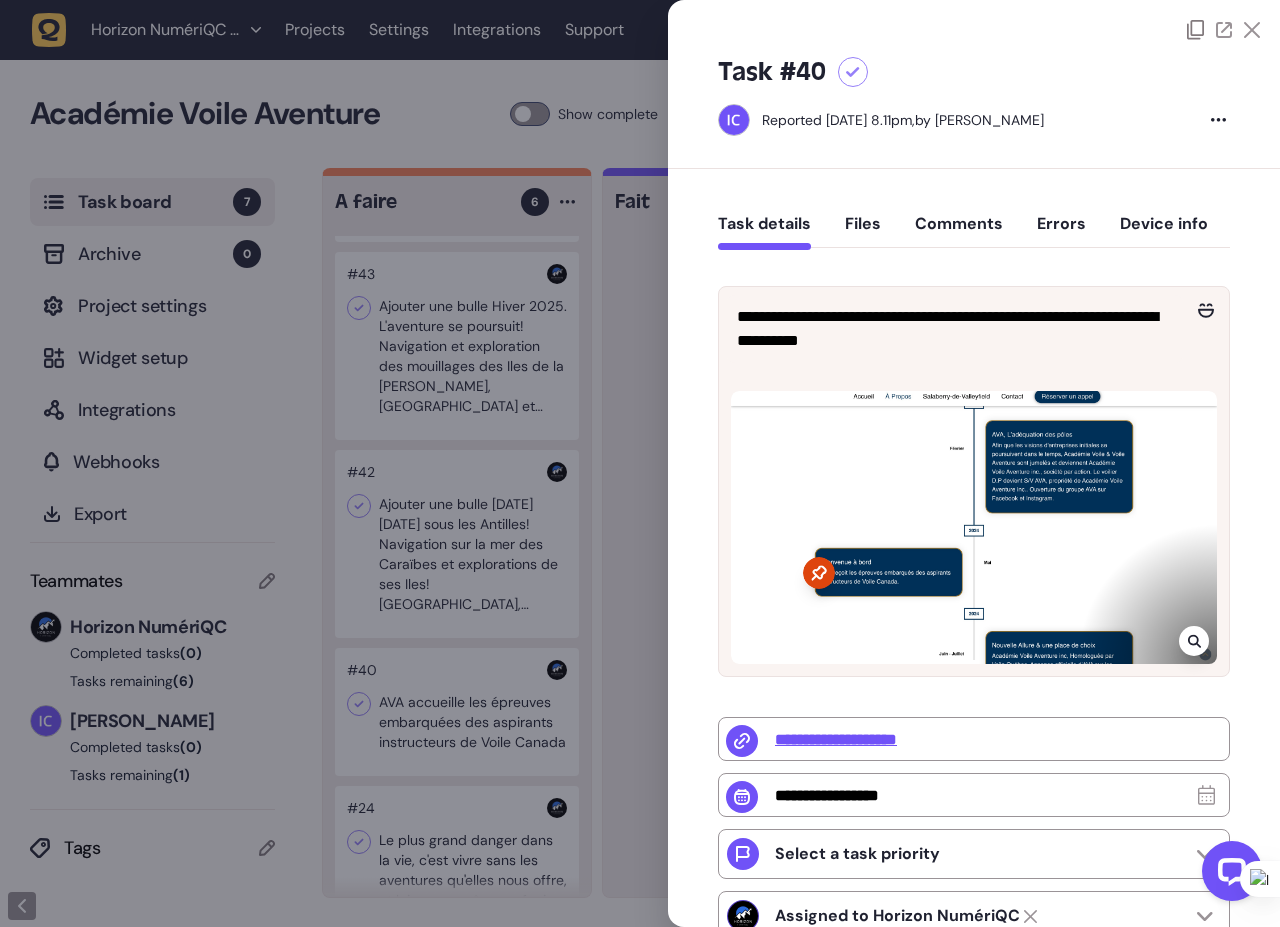 click 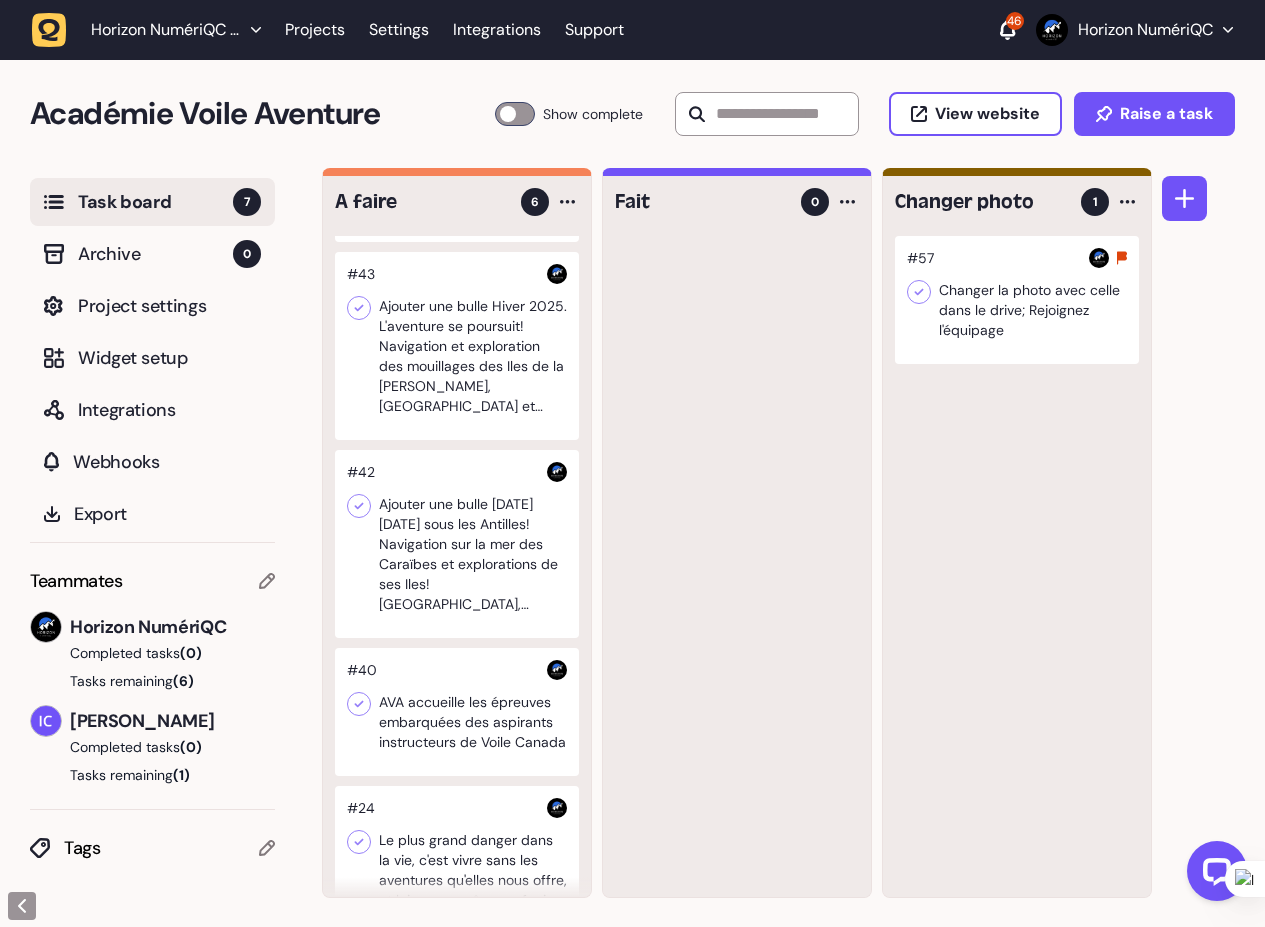 click 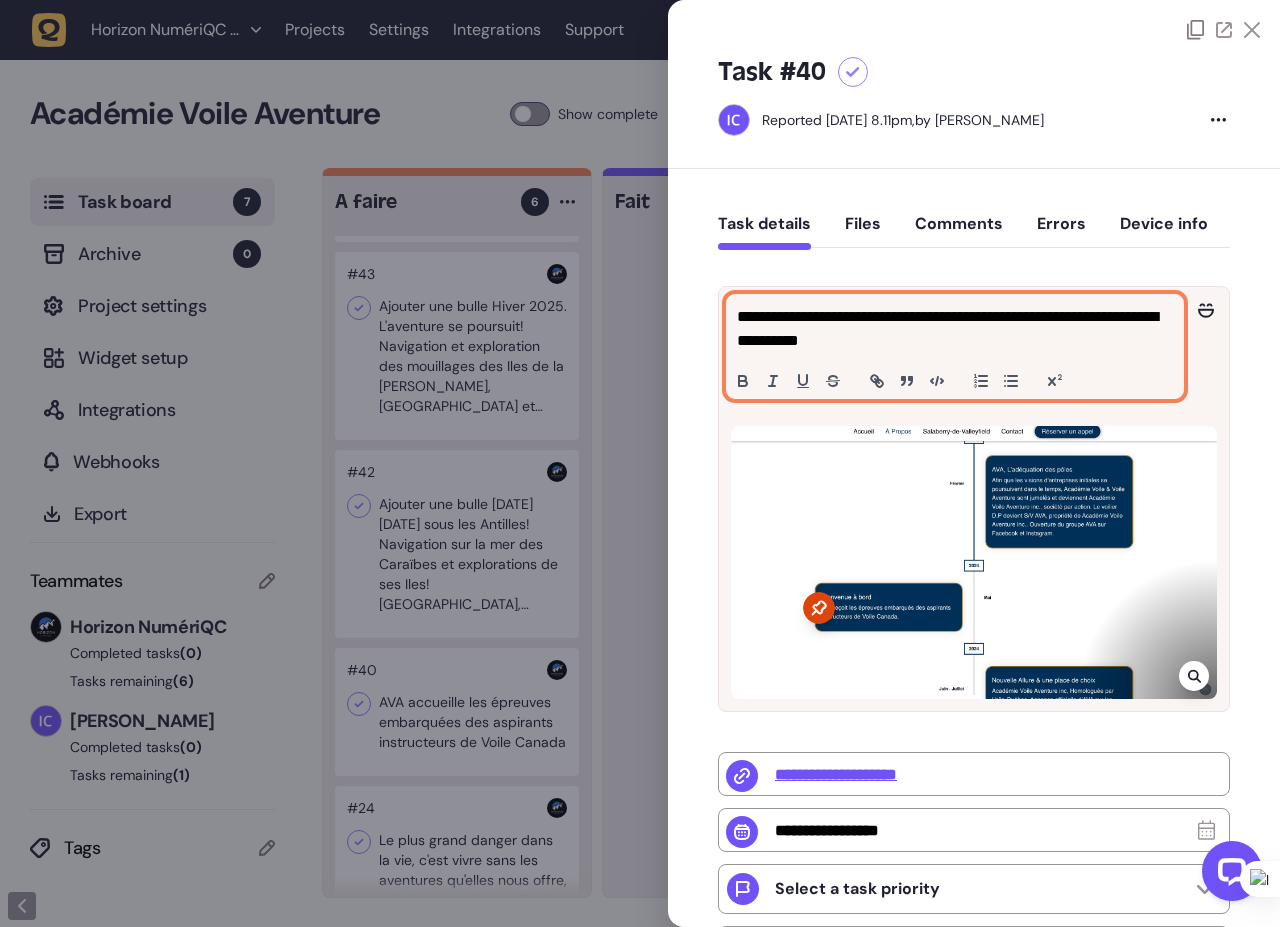 click on "**********" 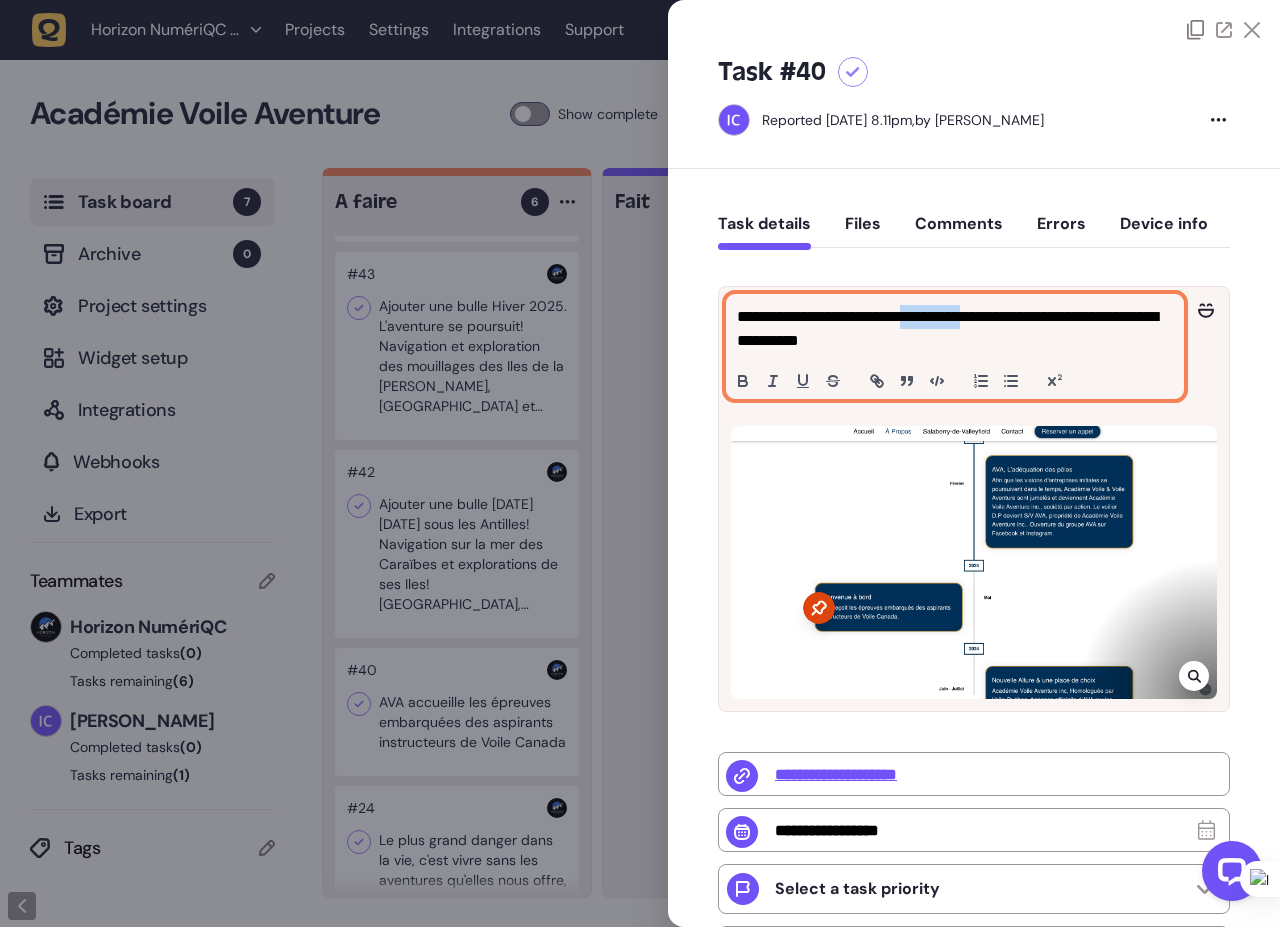 click on "**********" 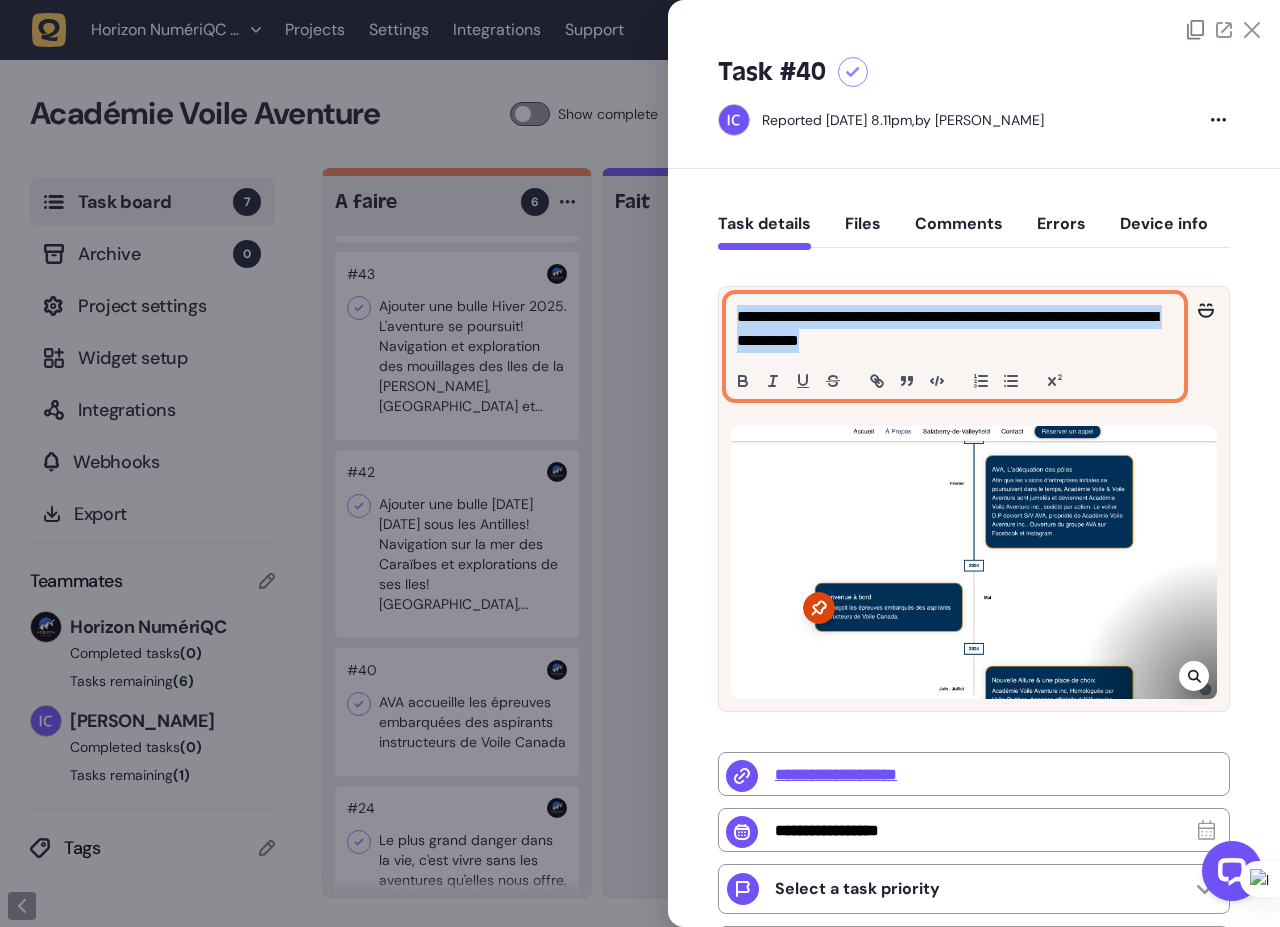 click on "**********" 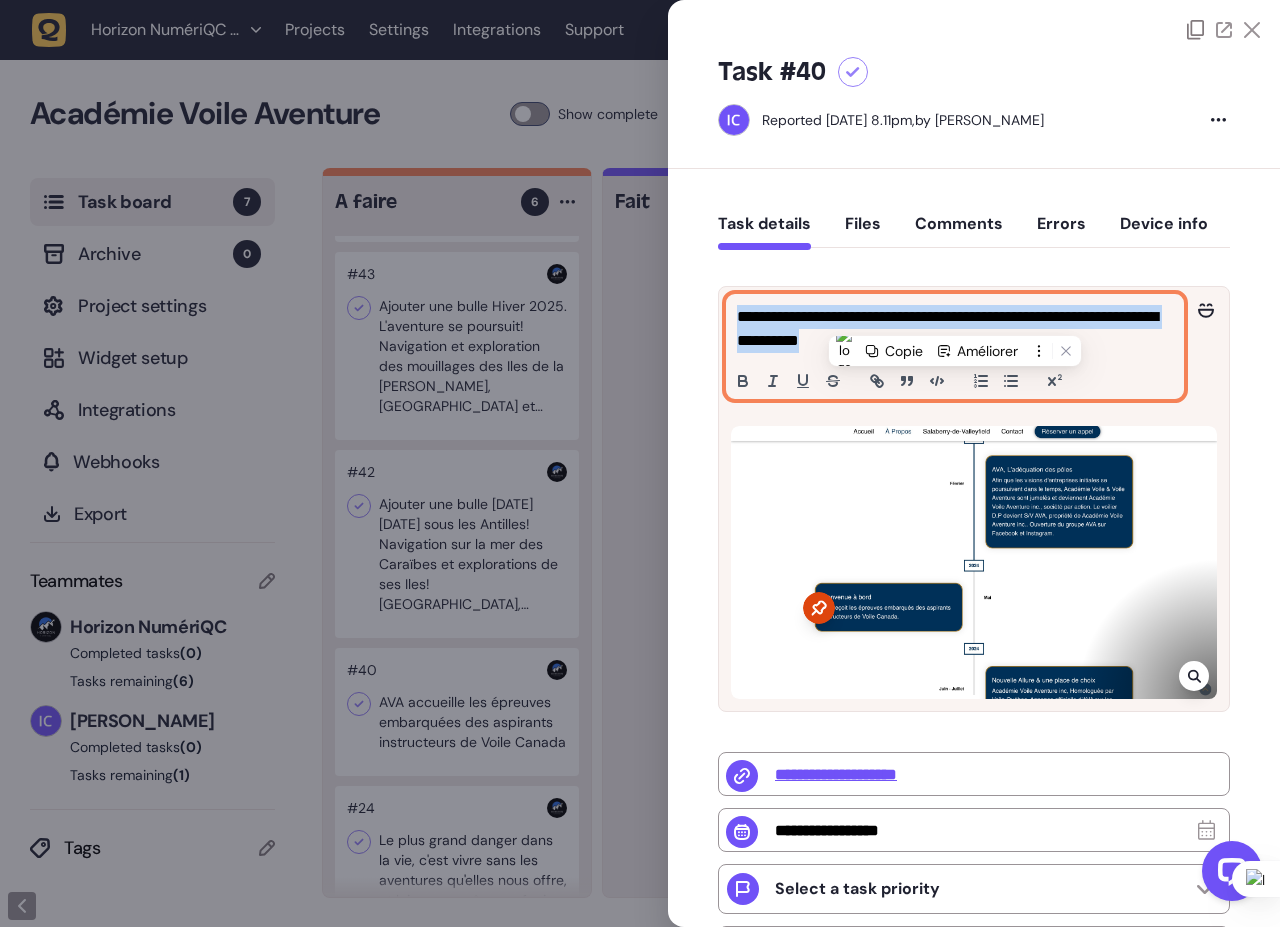 copy on "**********" 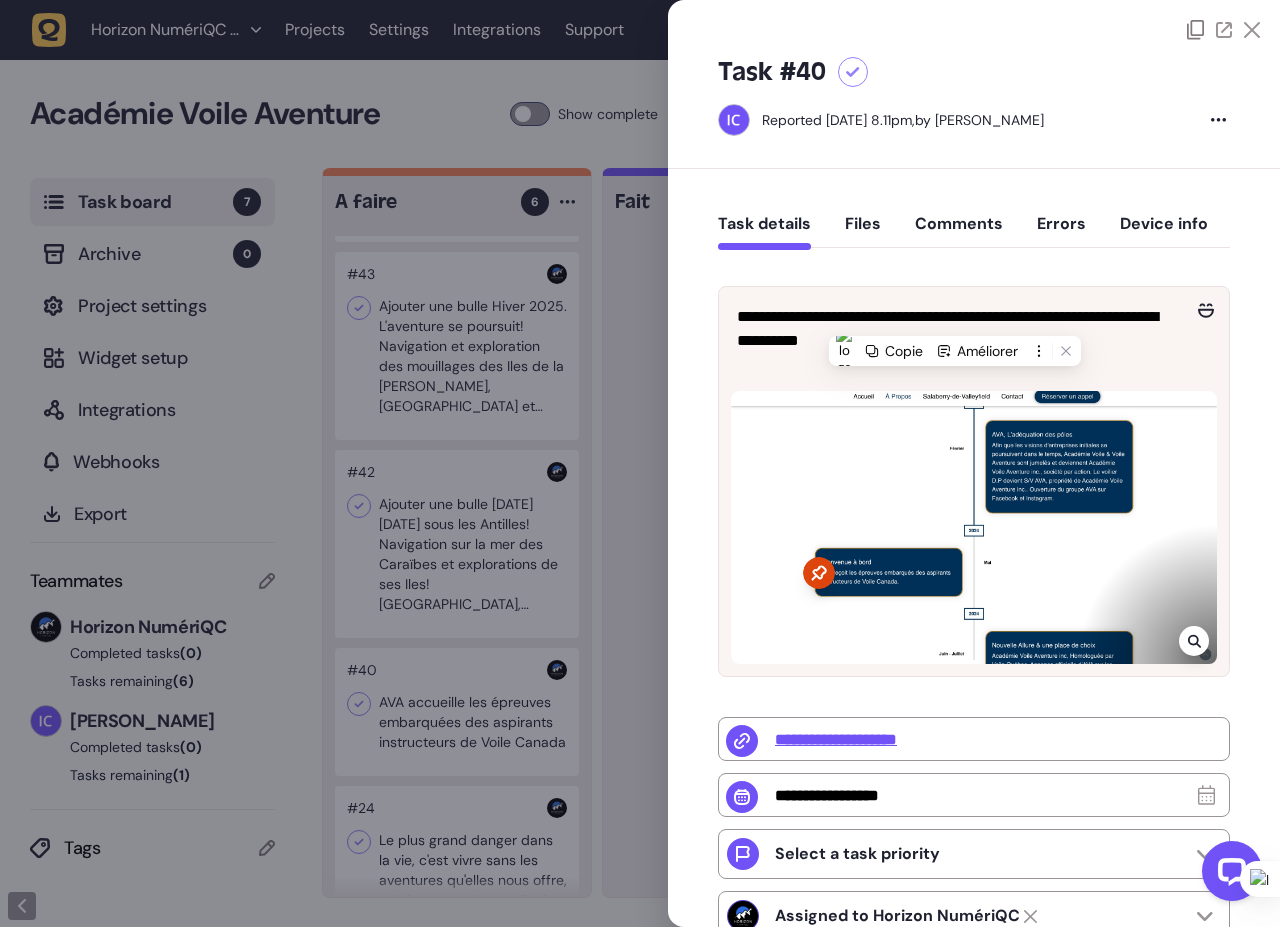 click 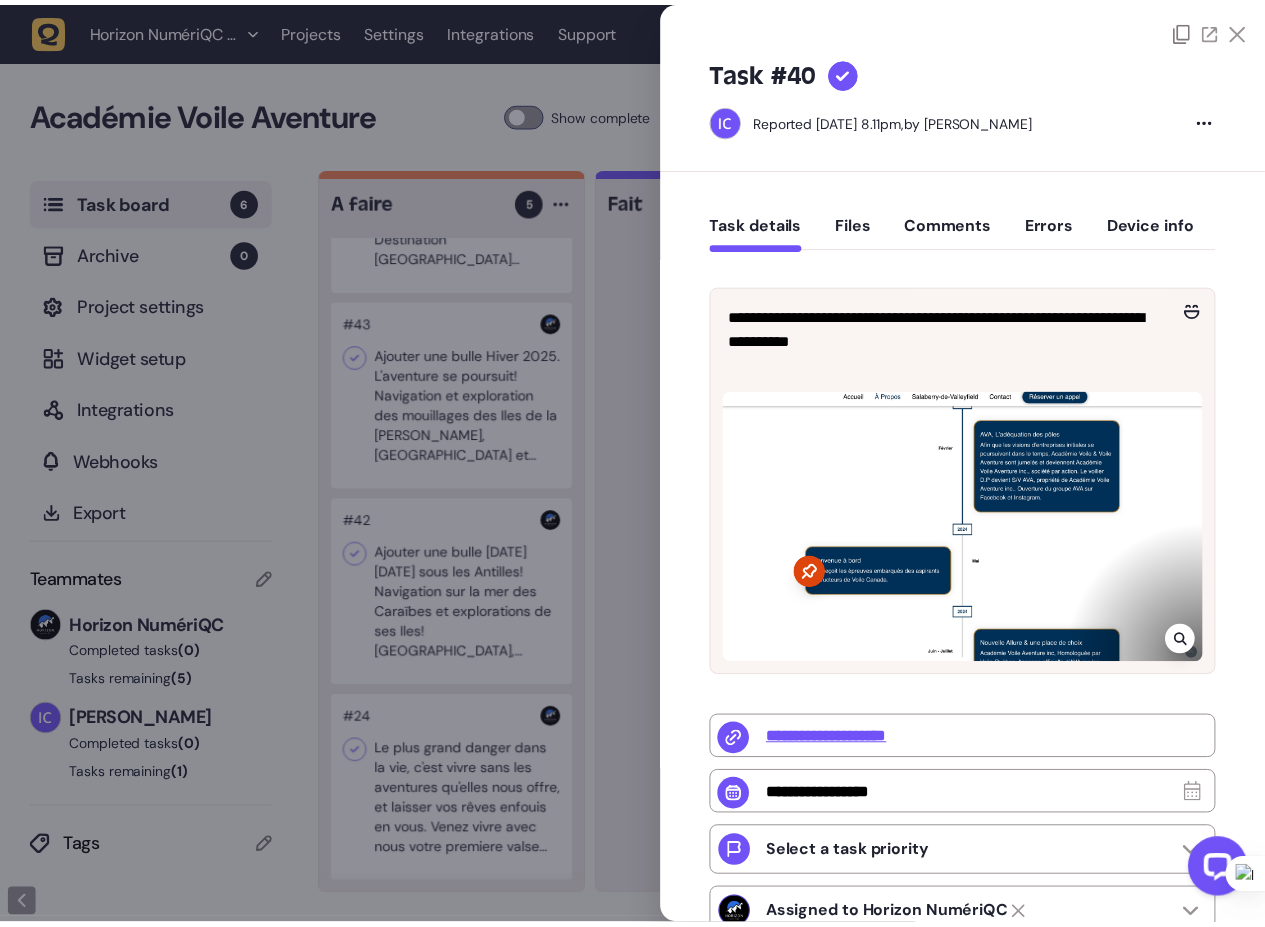 scroll, scrollTop: 311, scrollLeft: 0, axis: vertical 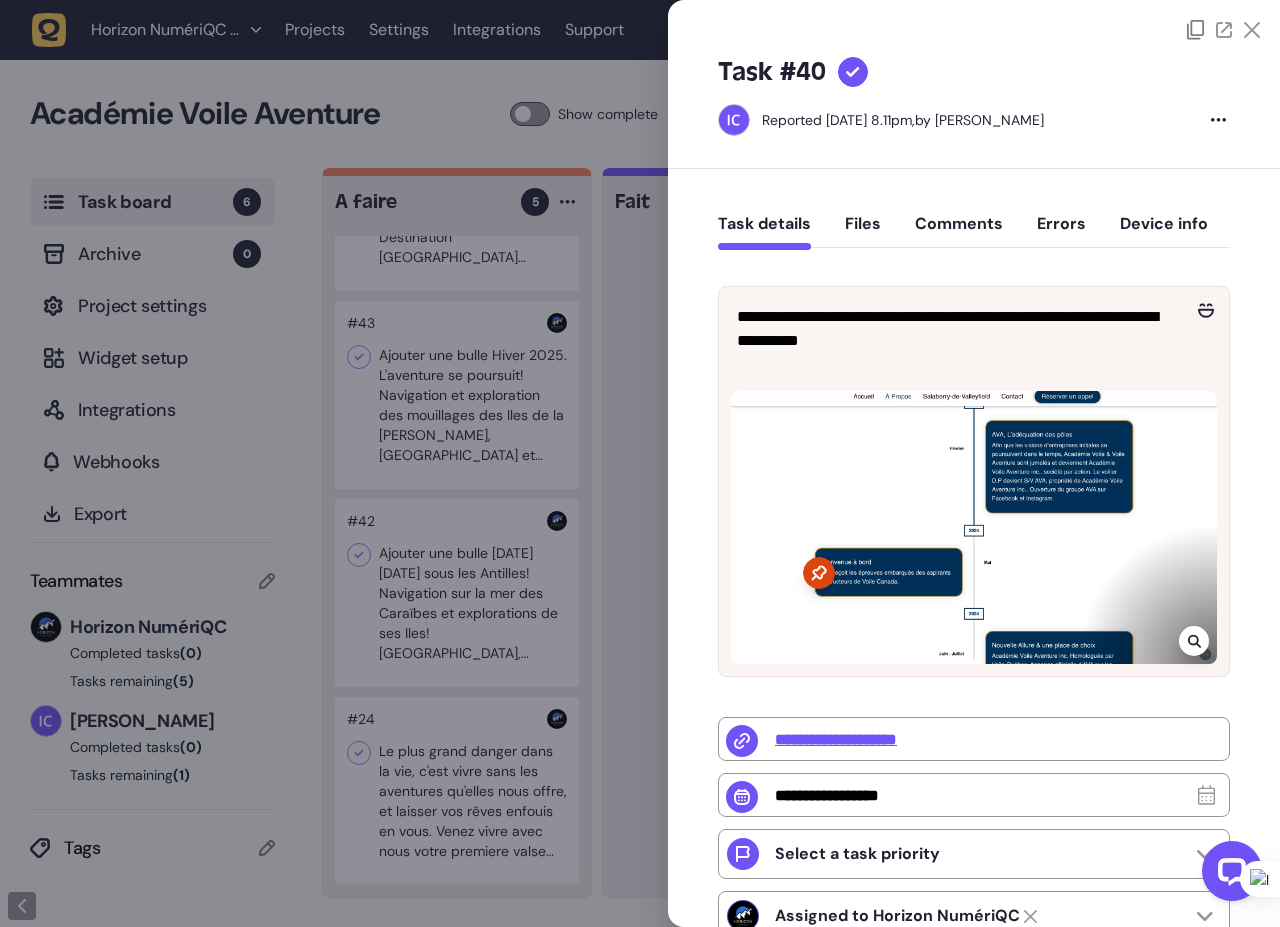 click 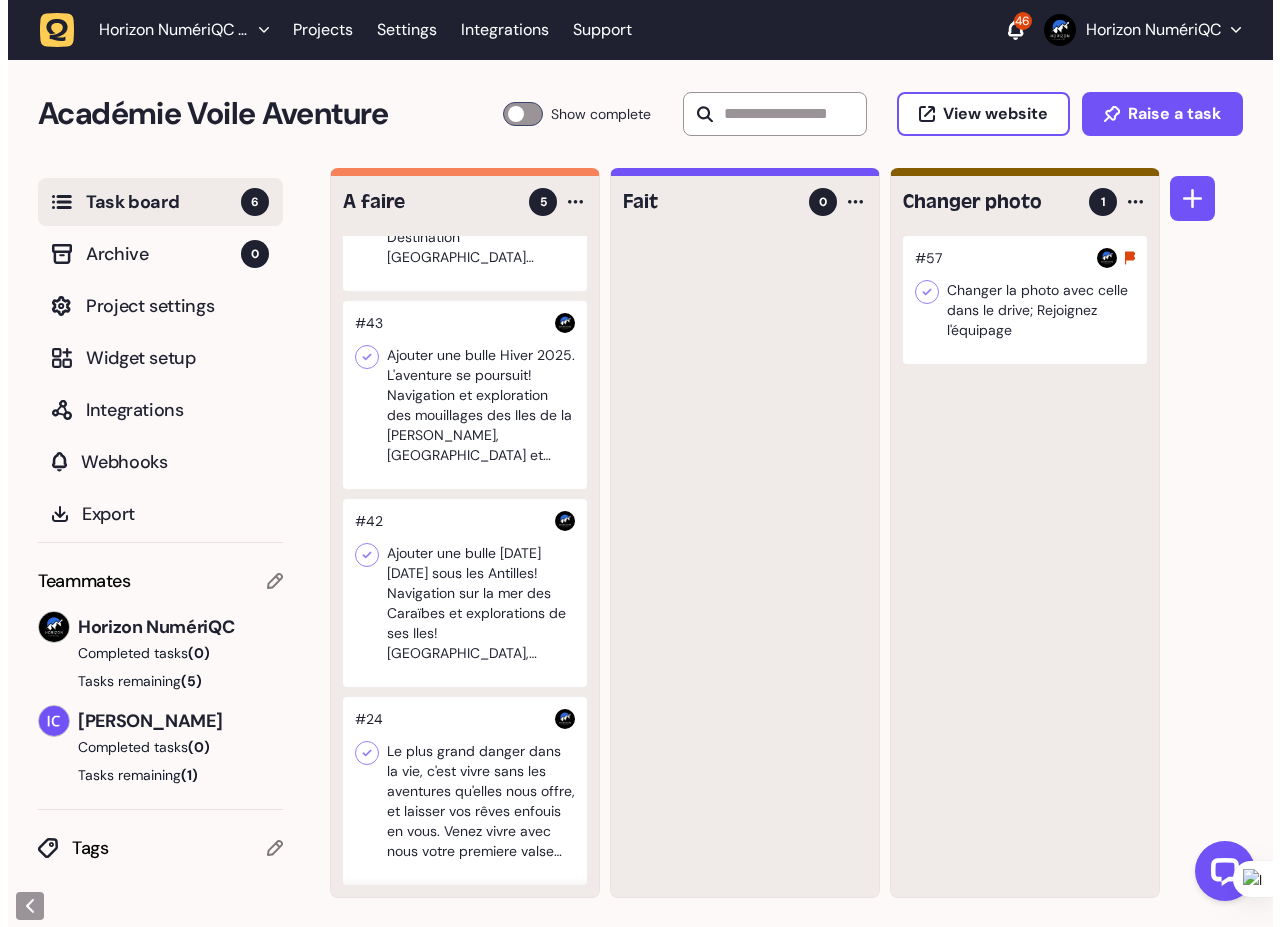 scroll, scrollTop: 1, scrollLeft: 0, axis: vertical 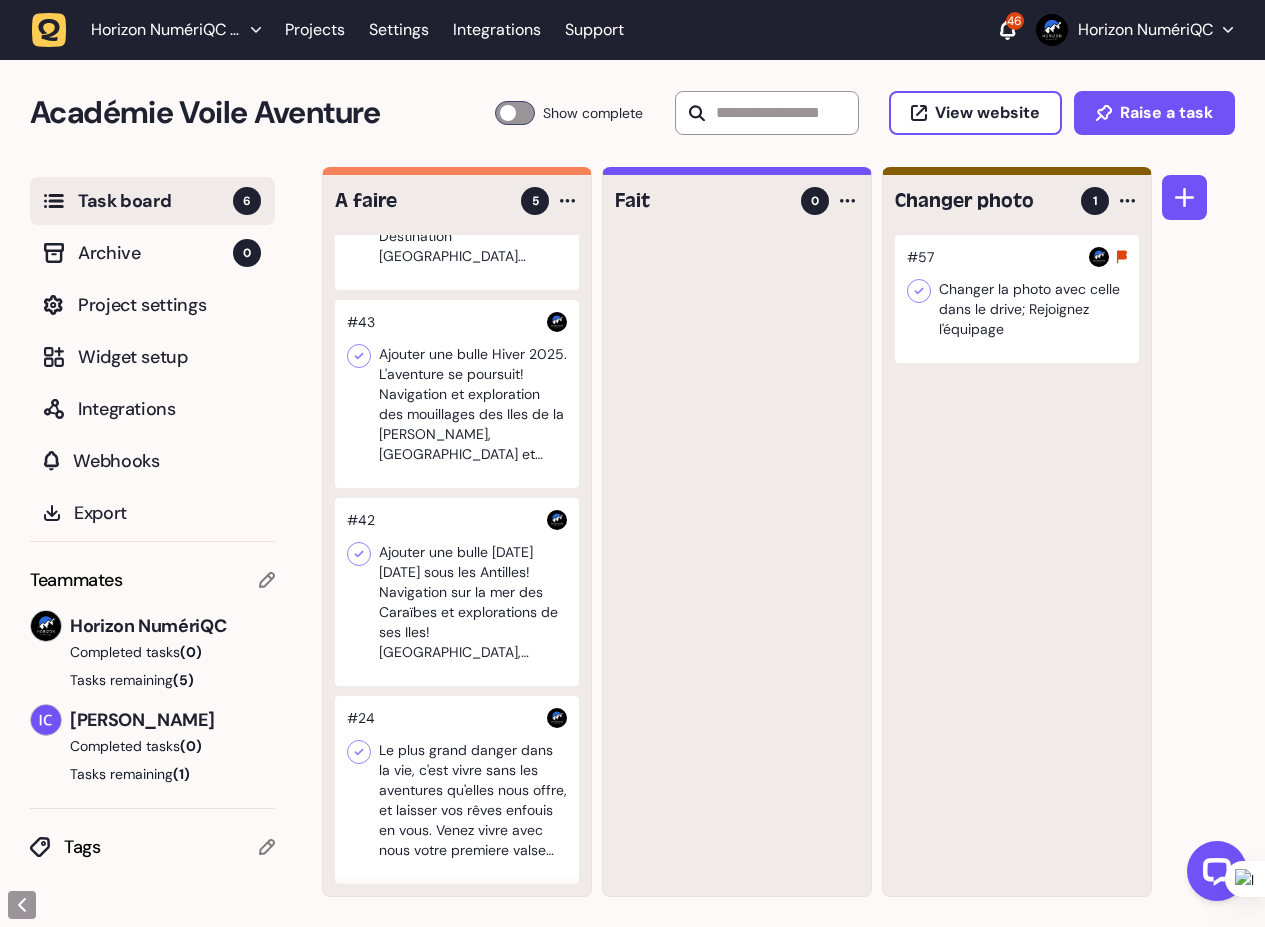 click 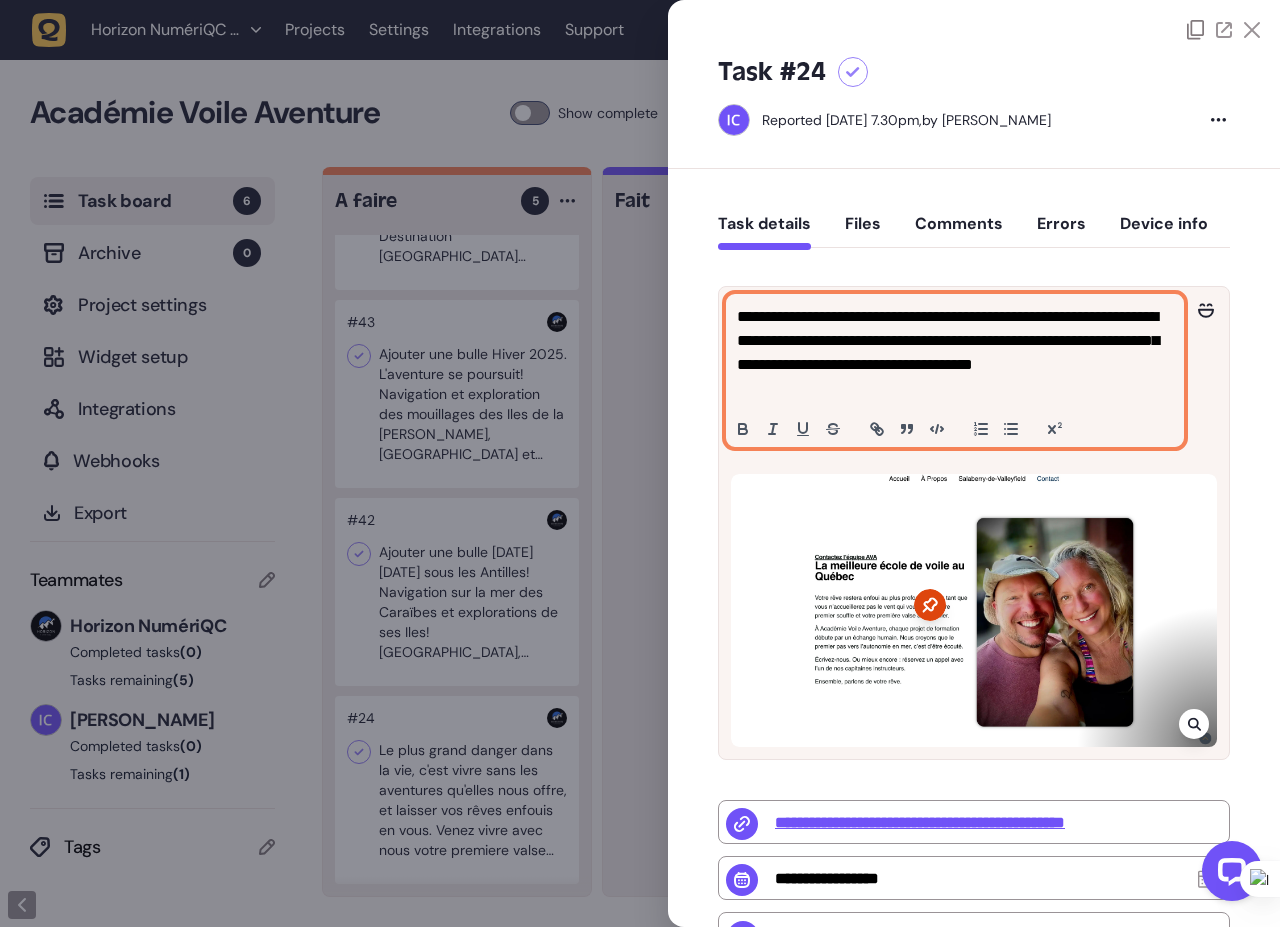 click on "**********" 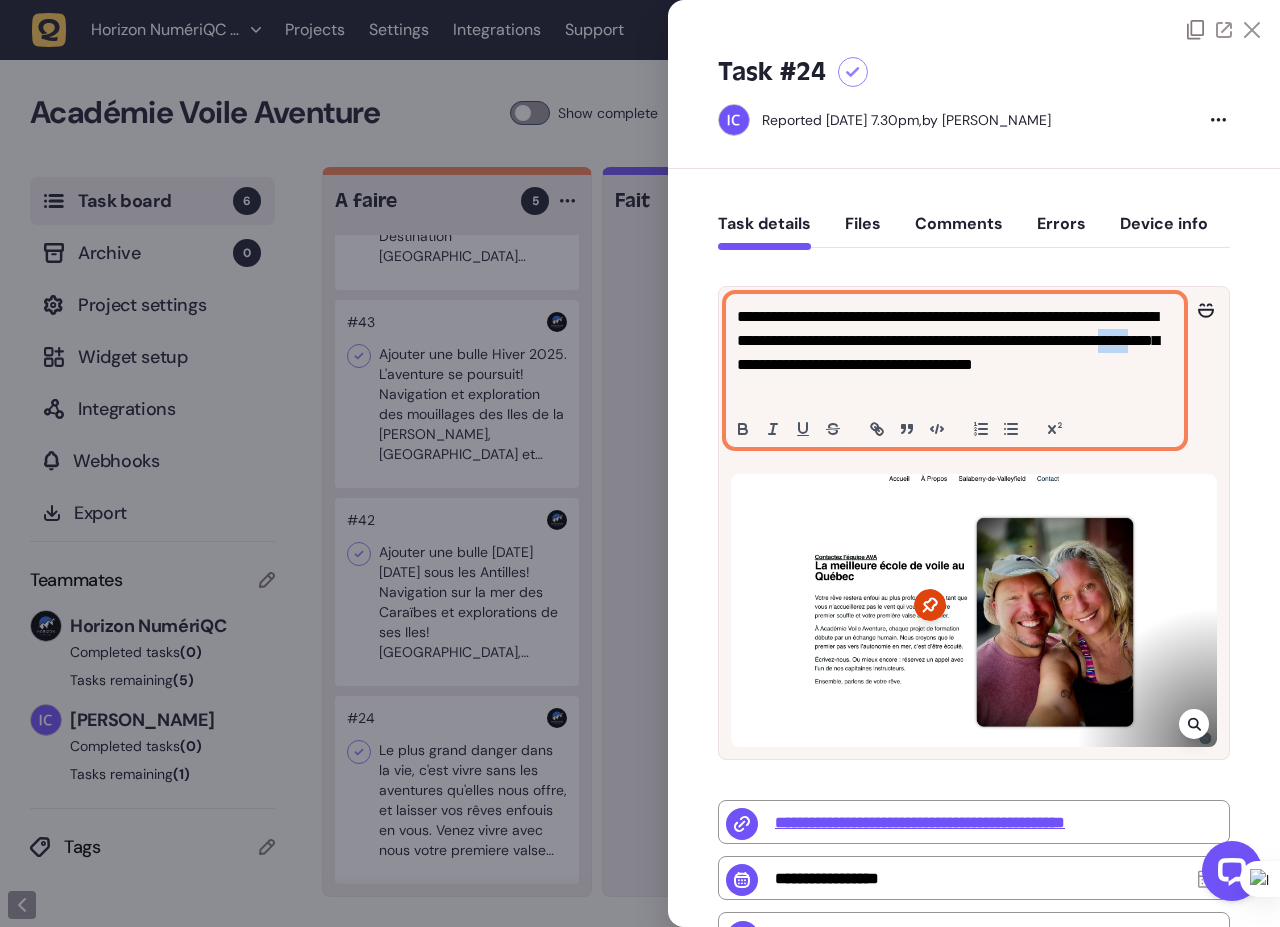 click on "**********" 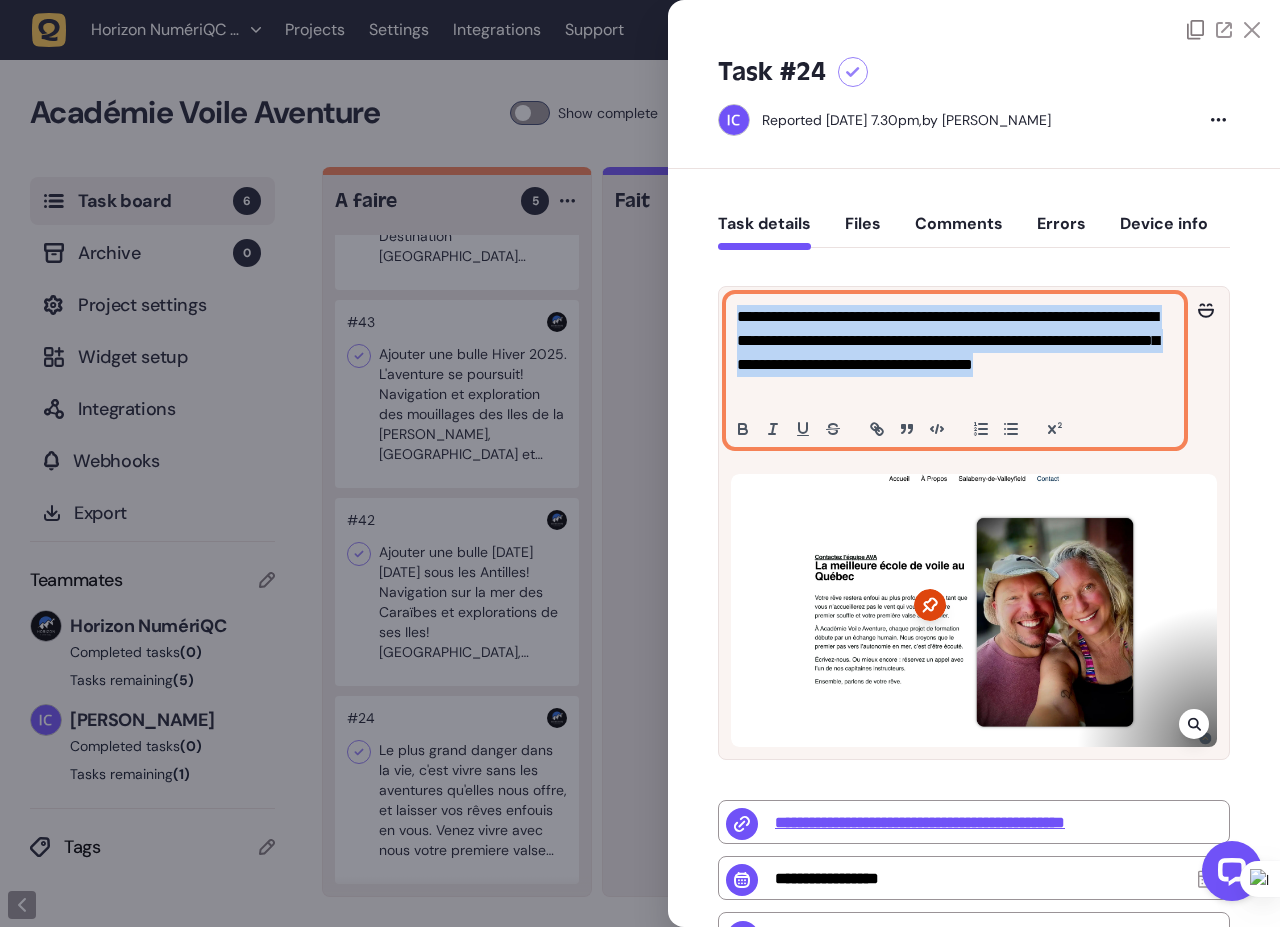 click on "**********" 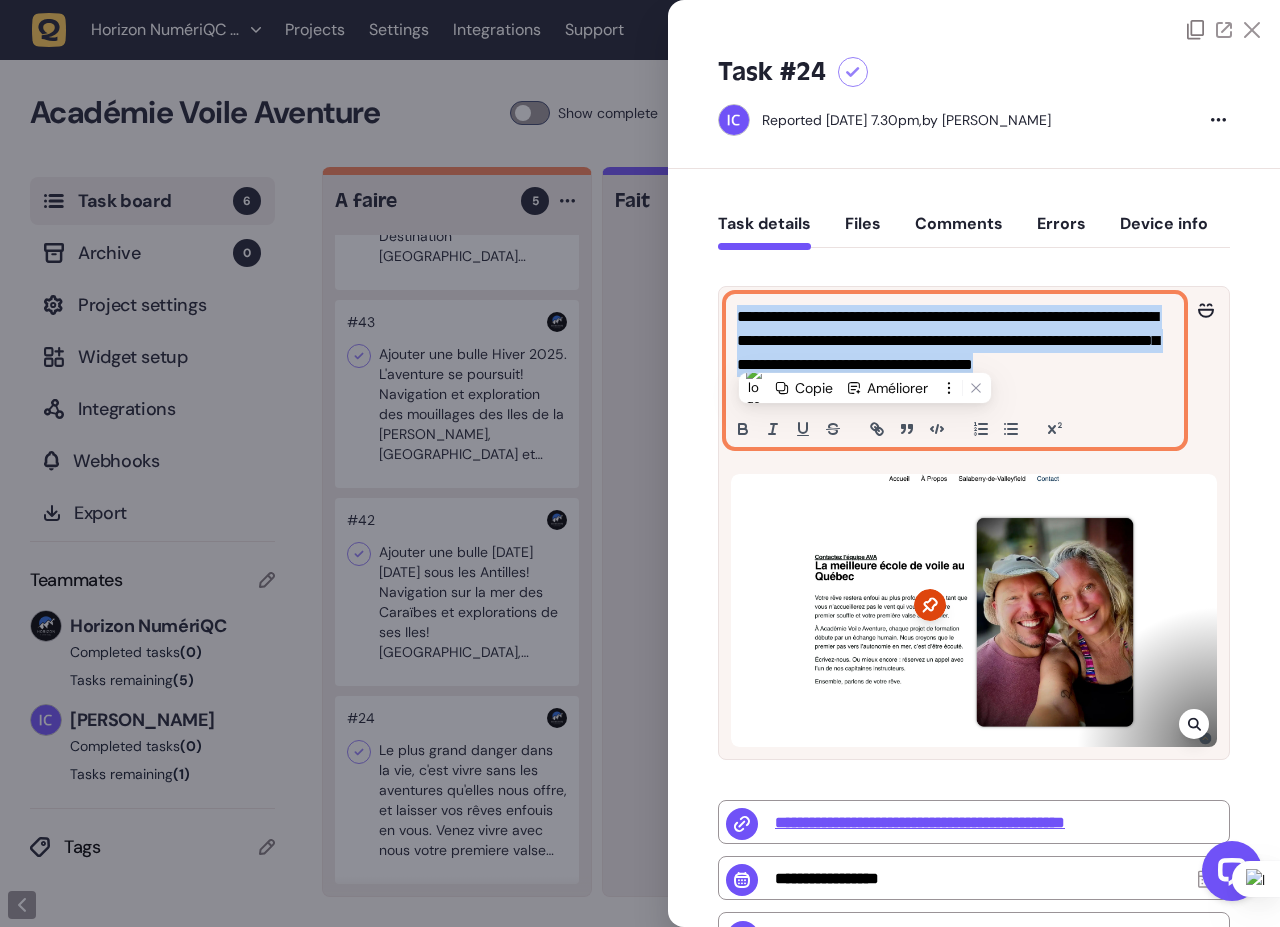 click on "**********" 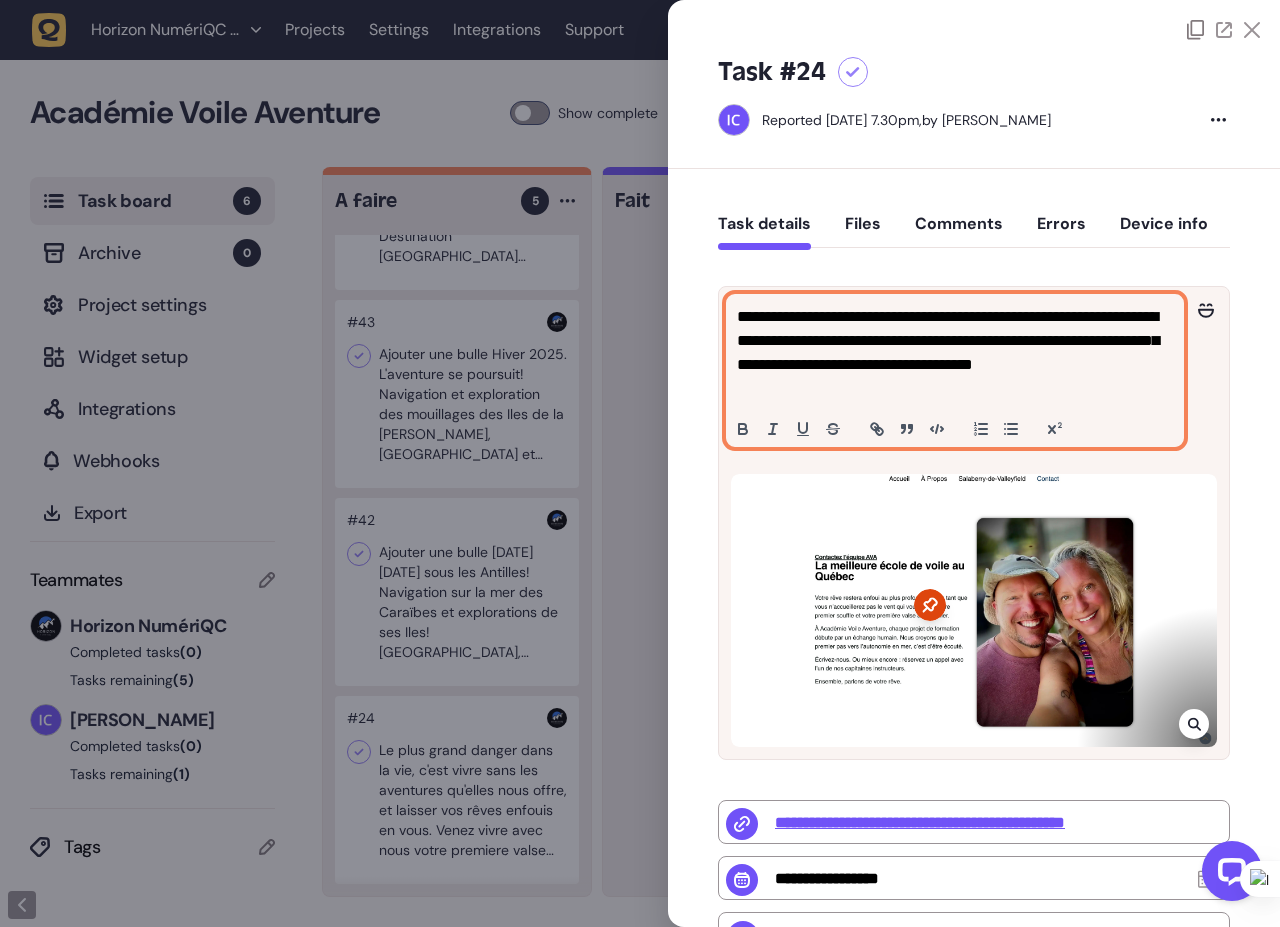 click on "**********" 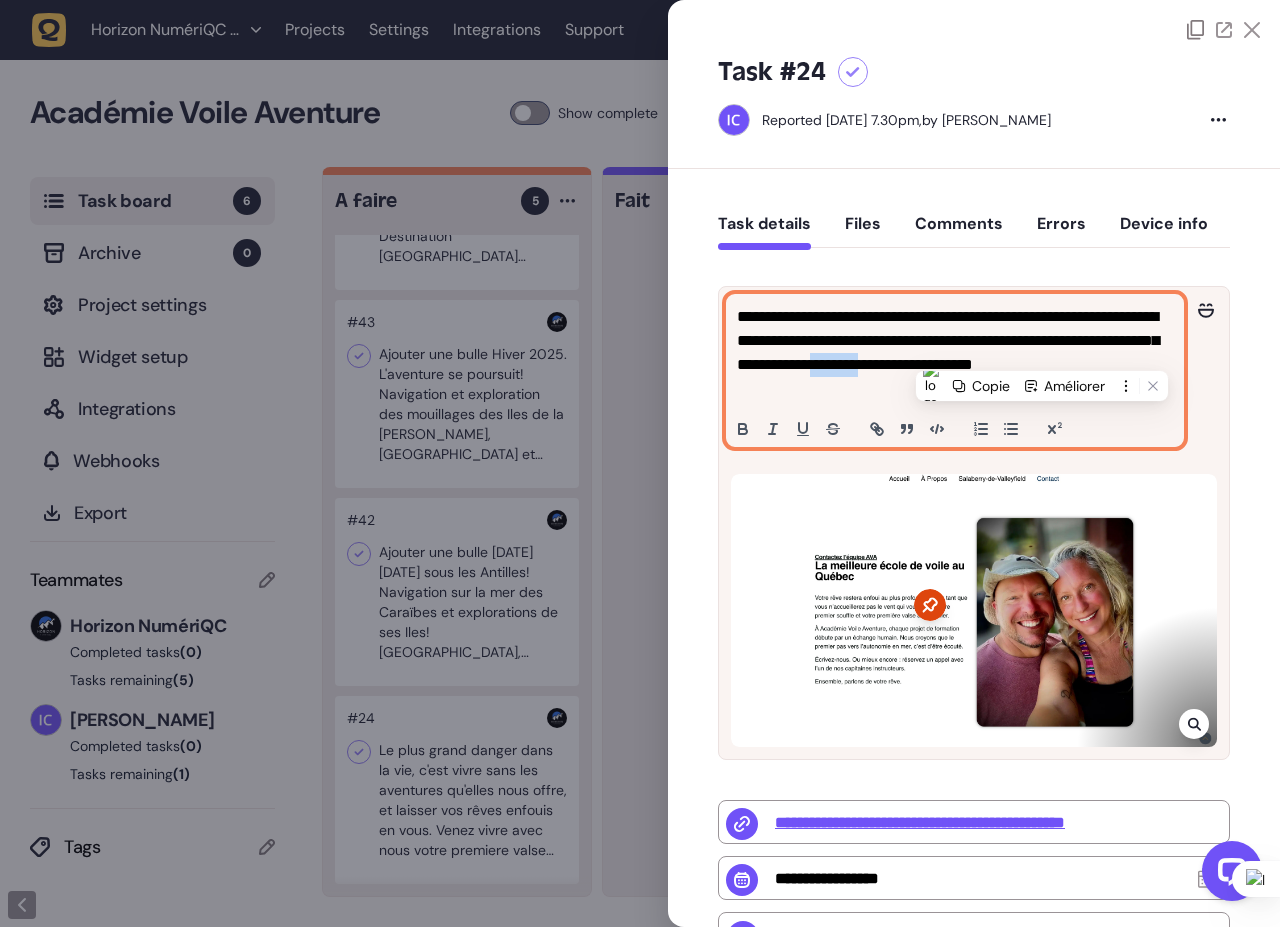 type 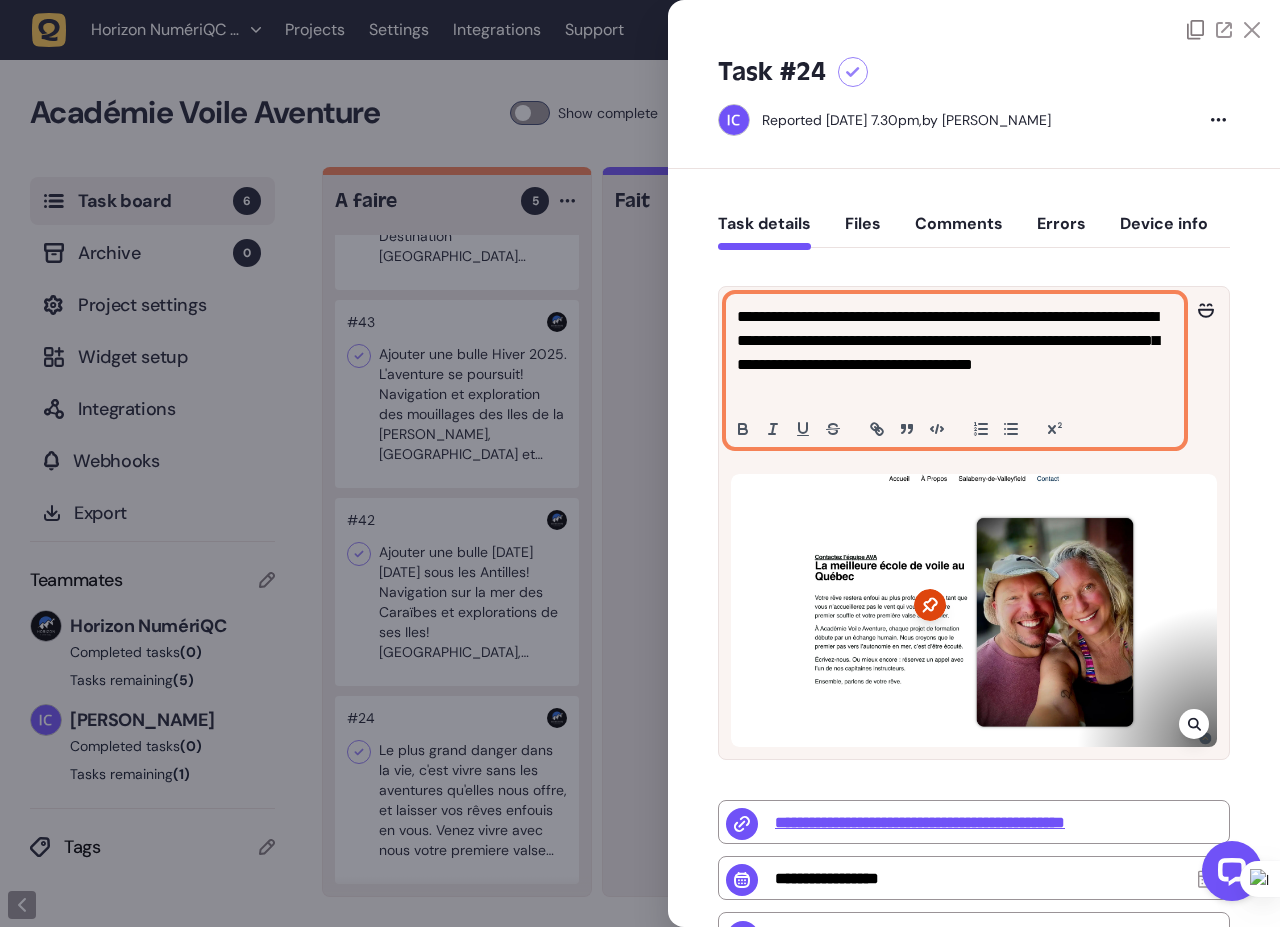 click on "**********" 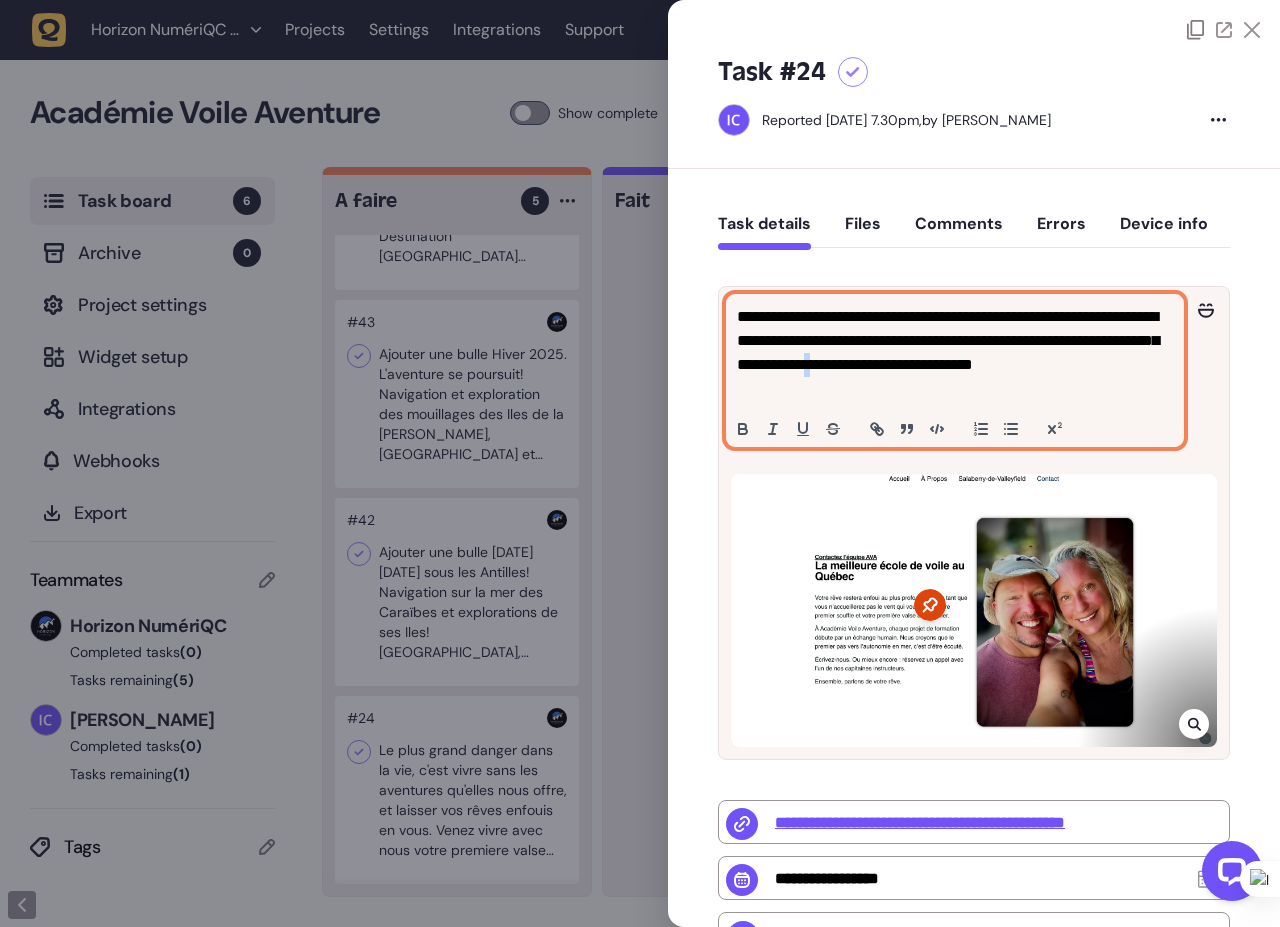 click on "**********" 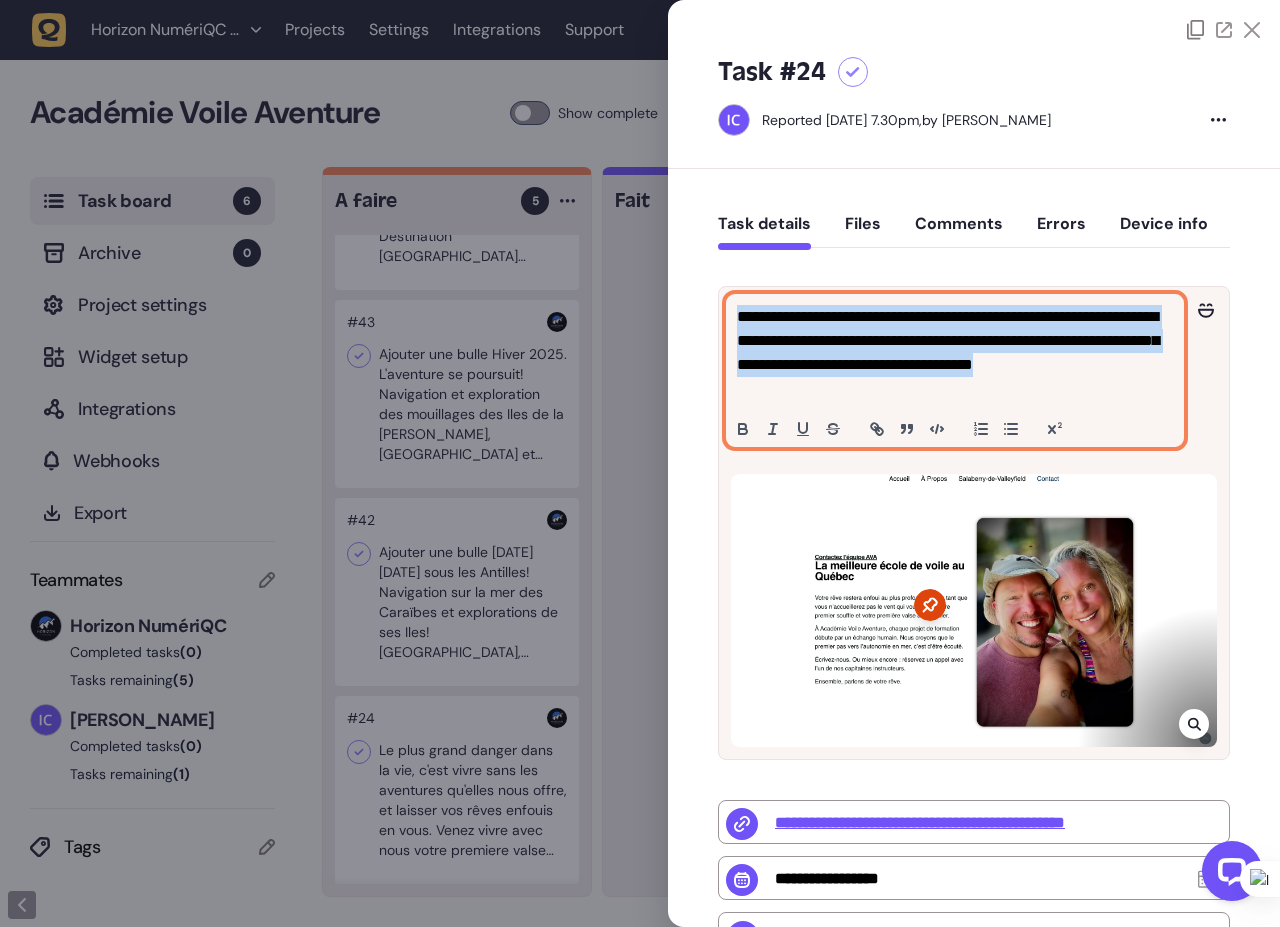 click on "**********" 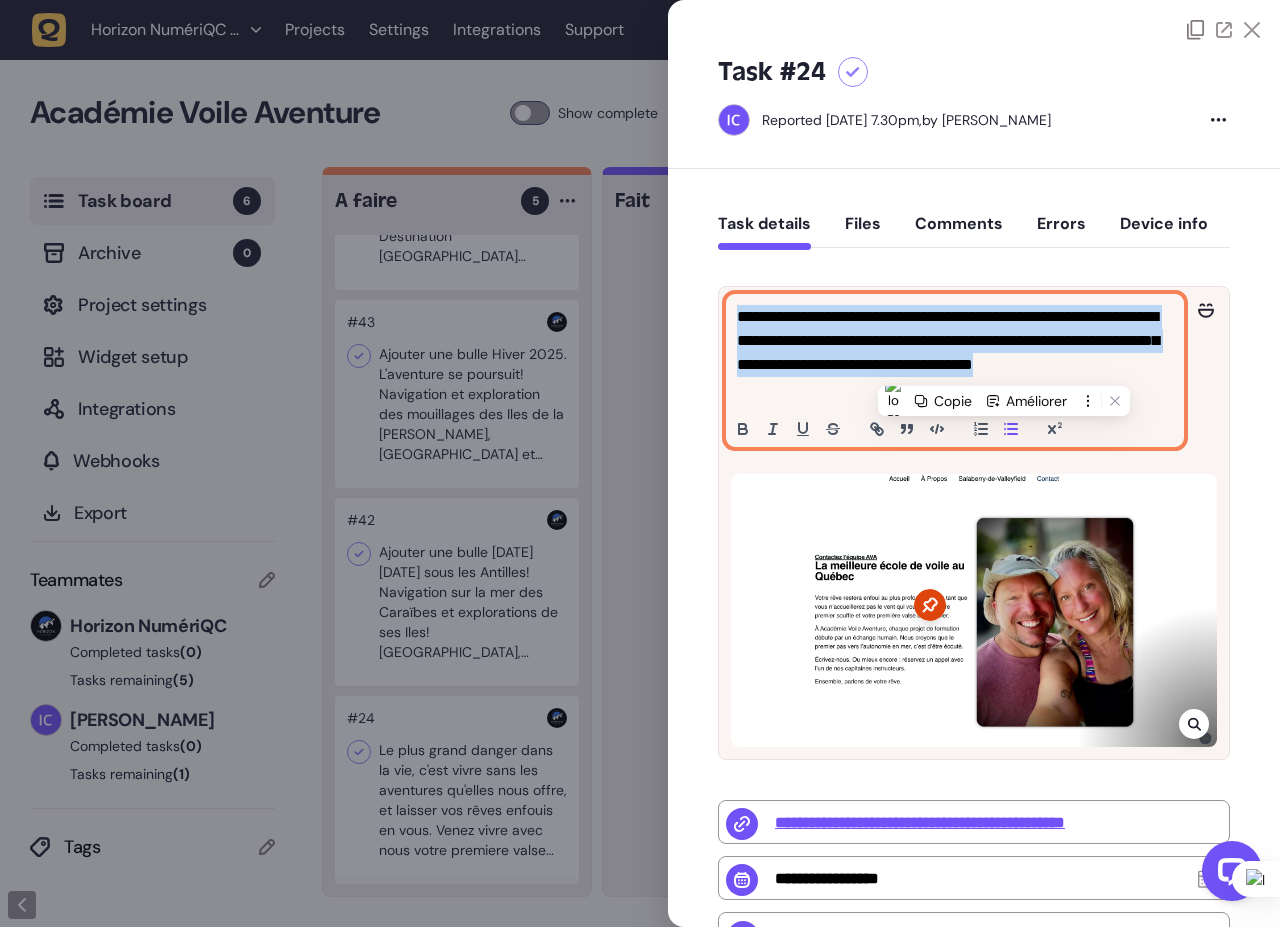 copy on "**********" 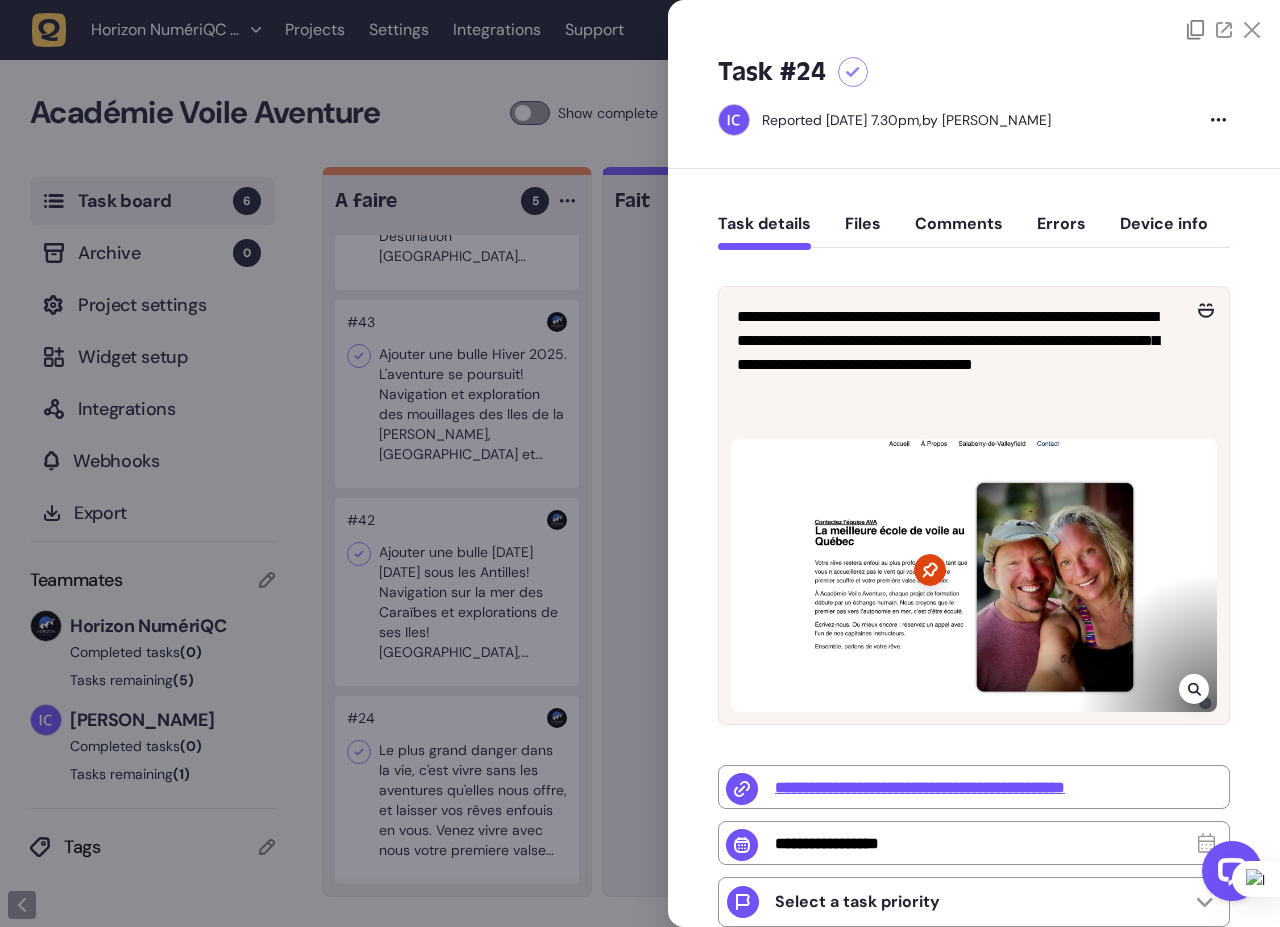 click 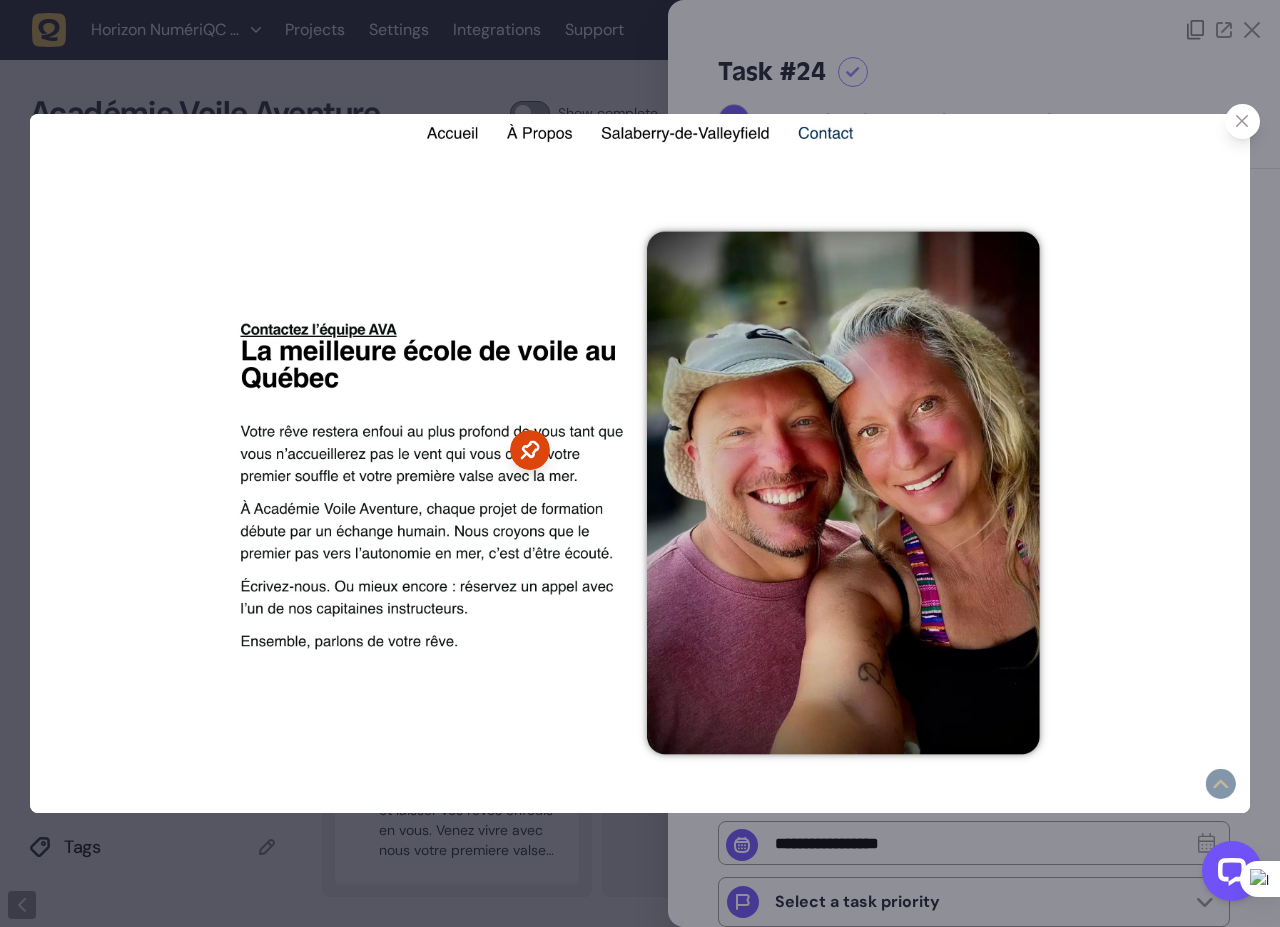 click 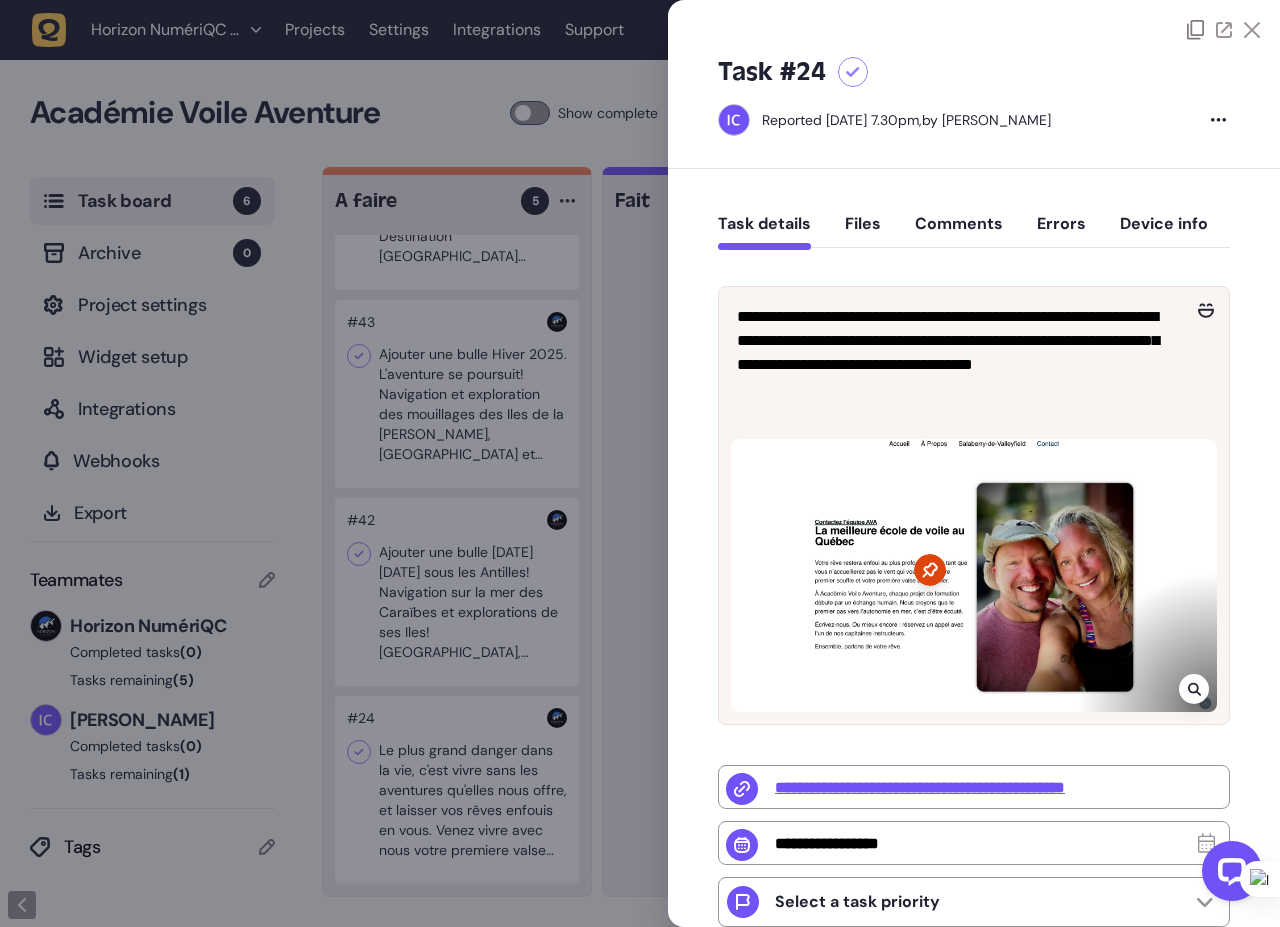 click 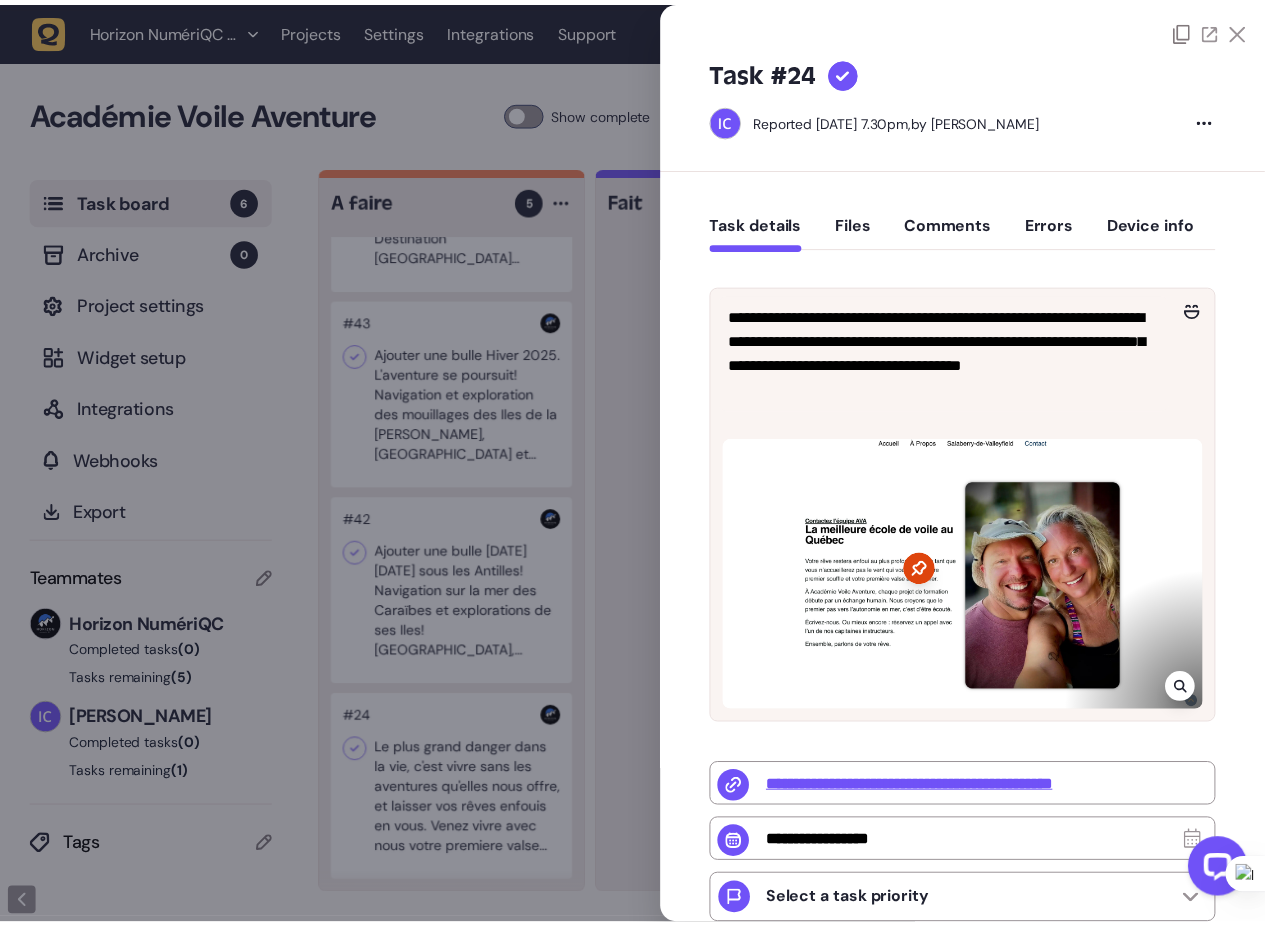 scroll, scrollTop: 113, scrollLeft: 0, axis: vertical 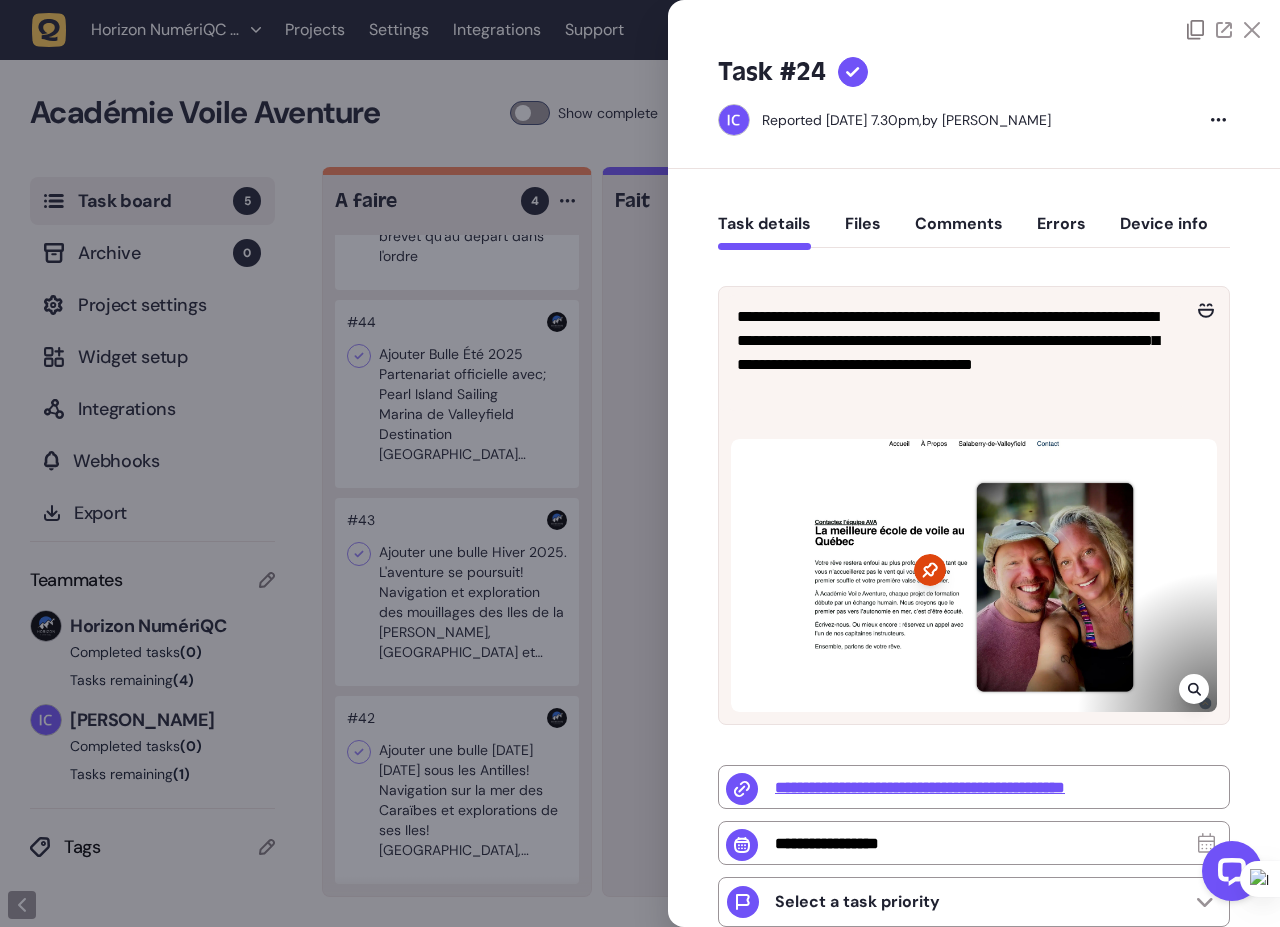 click 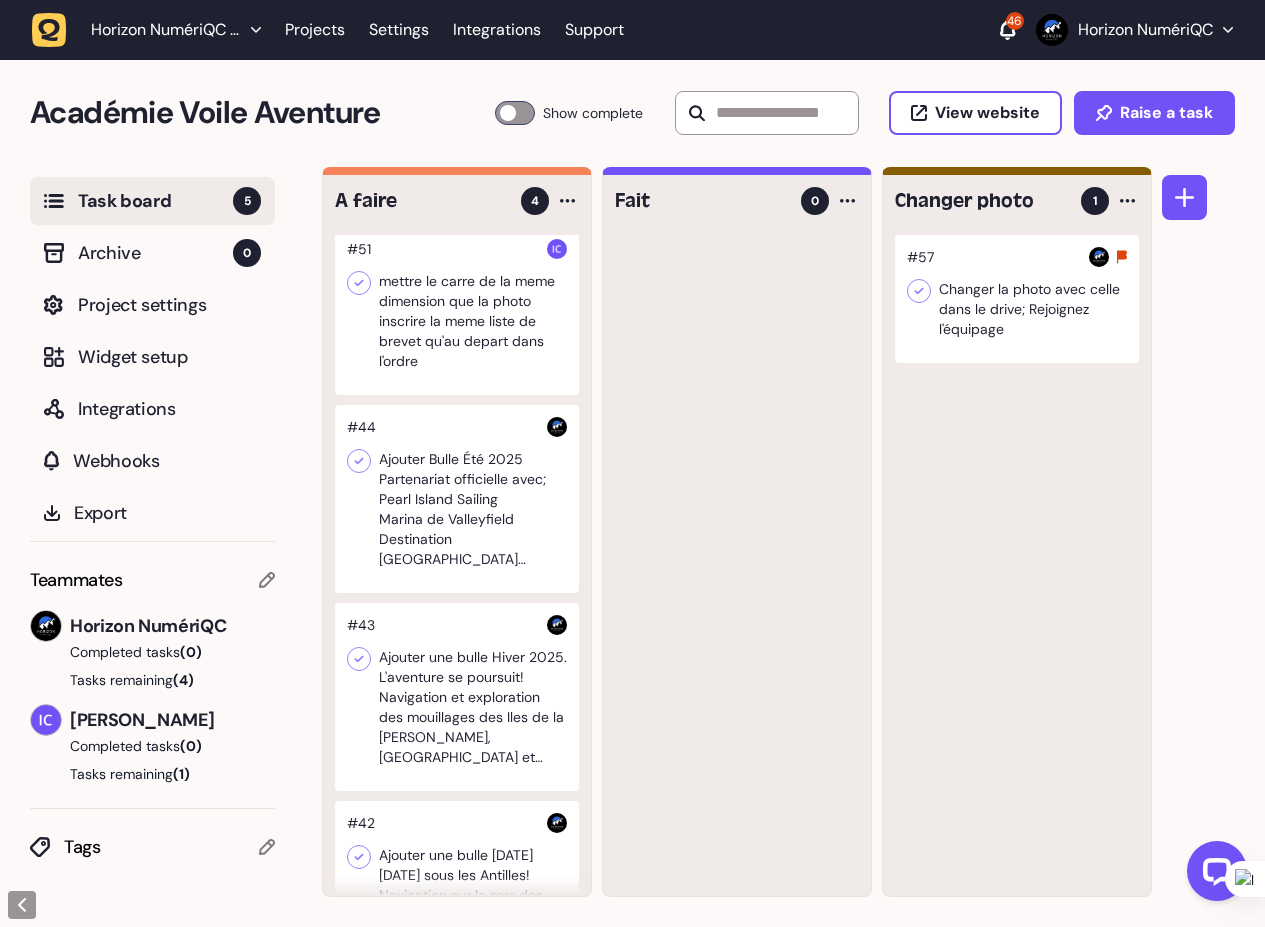 scroll, scrollTop: 0, scrollLeft: 0, axis: both 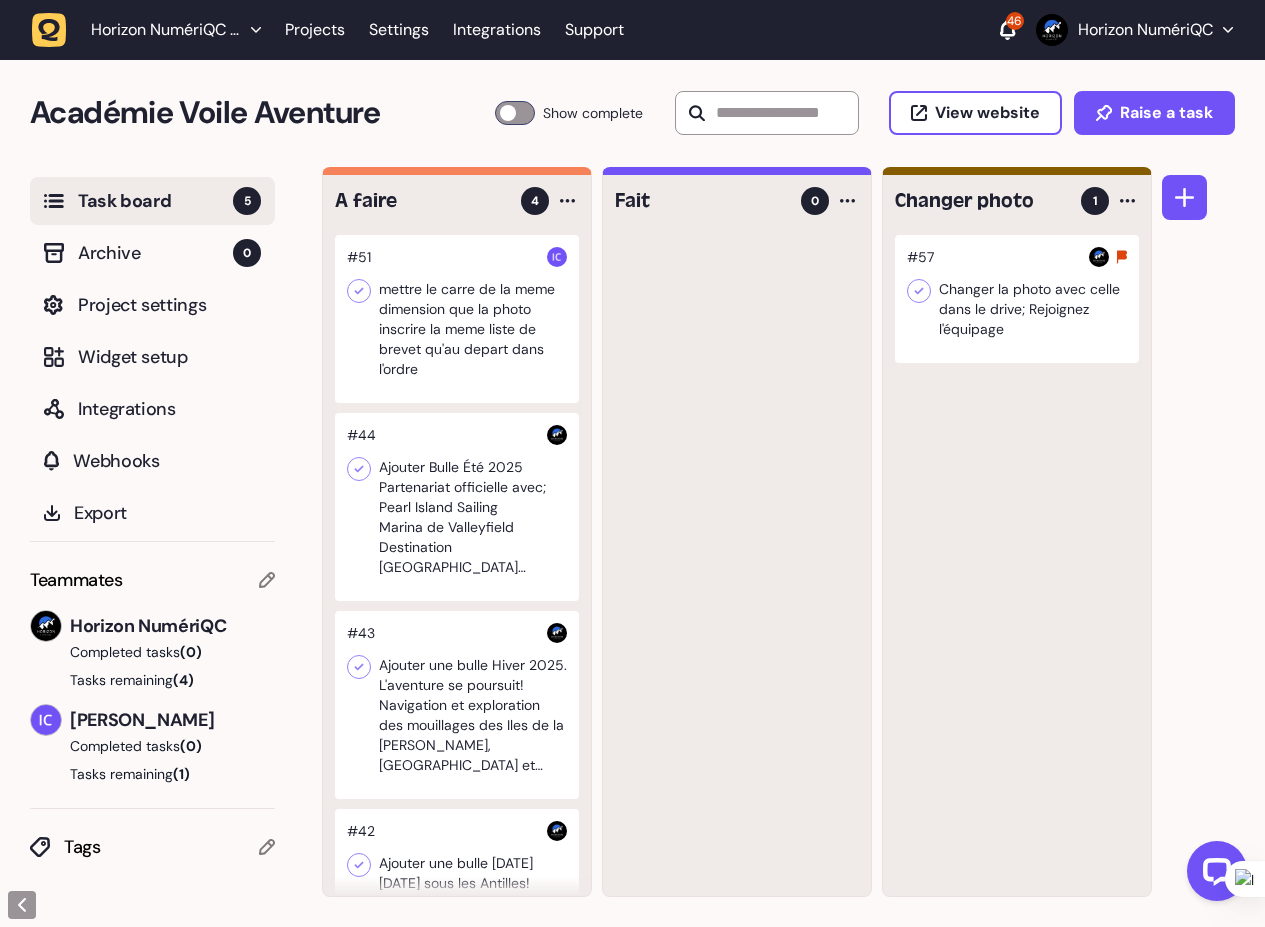 click 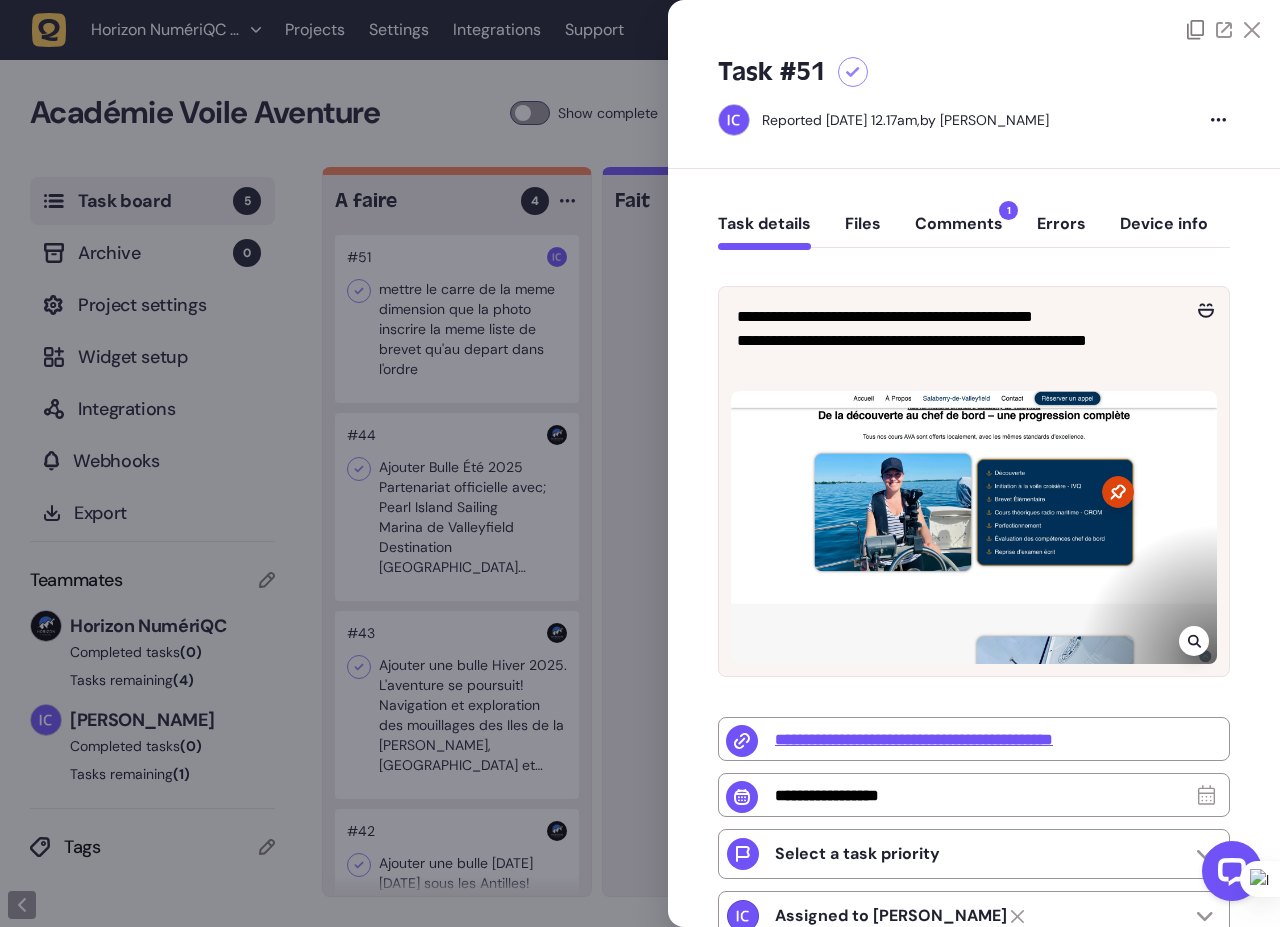 click 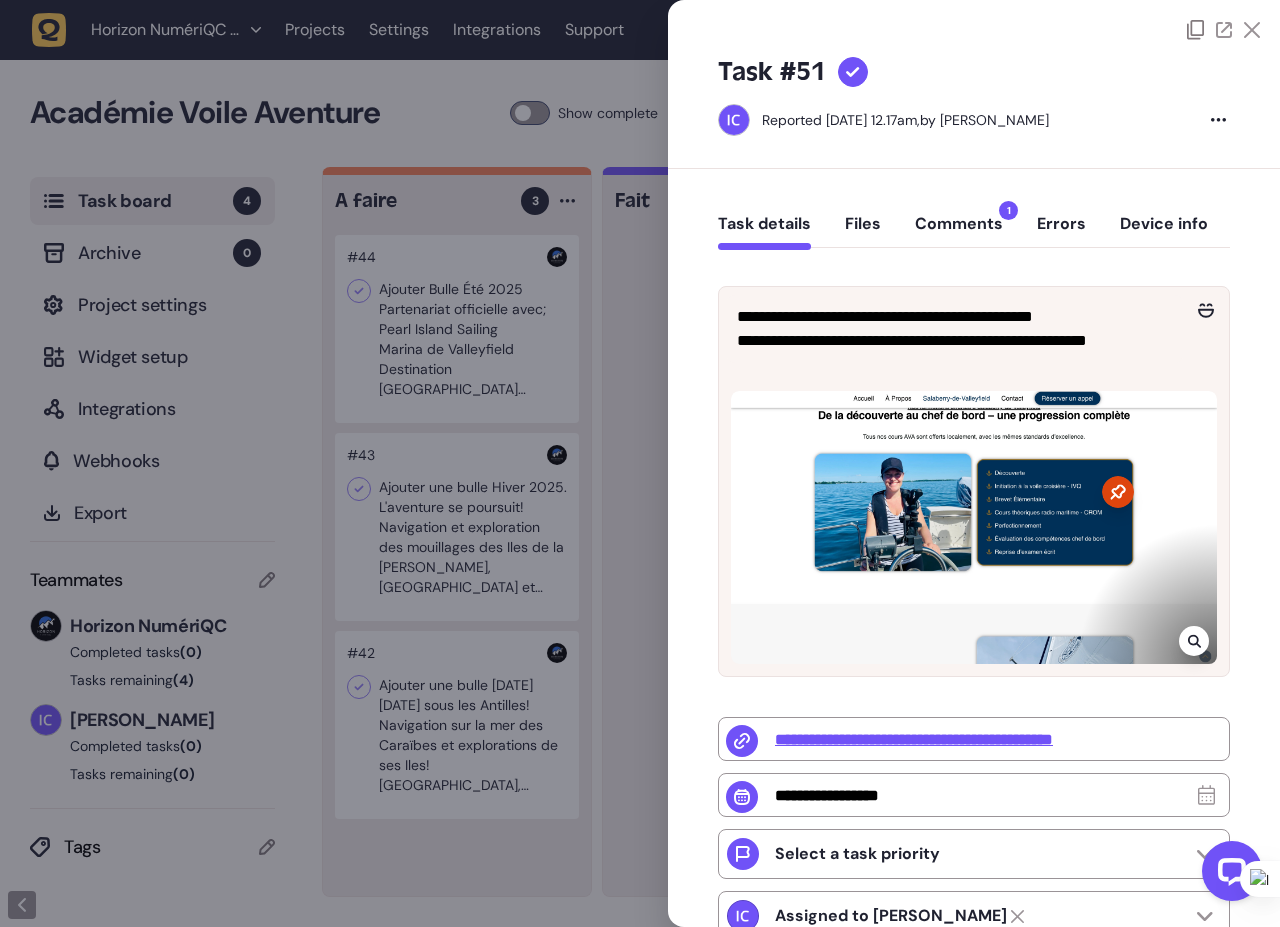 click on "Task #51 Reported [DATE] 12.17am,  by [PERSON_NAME]" 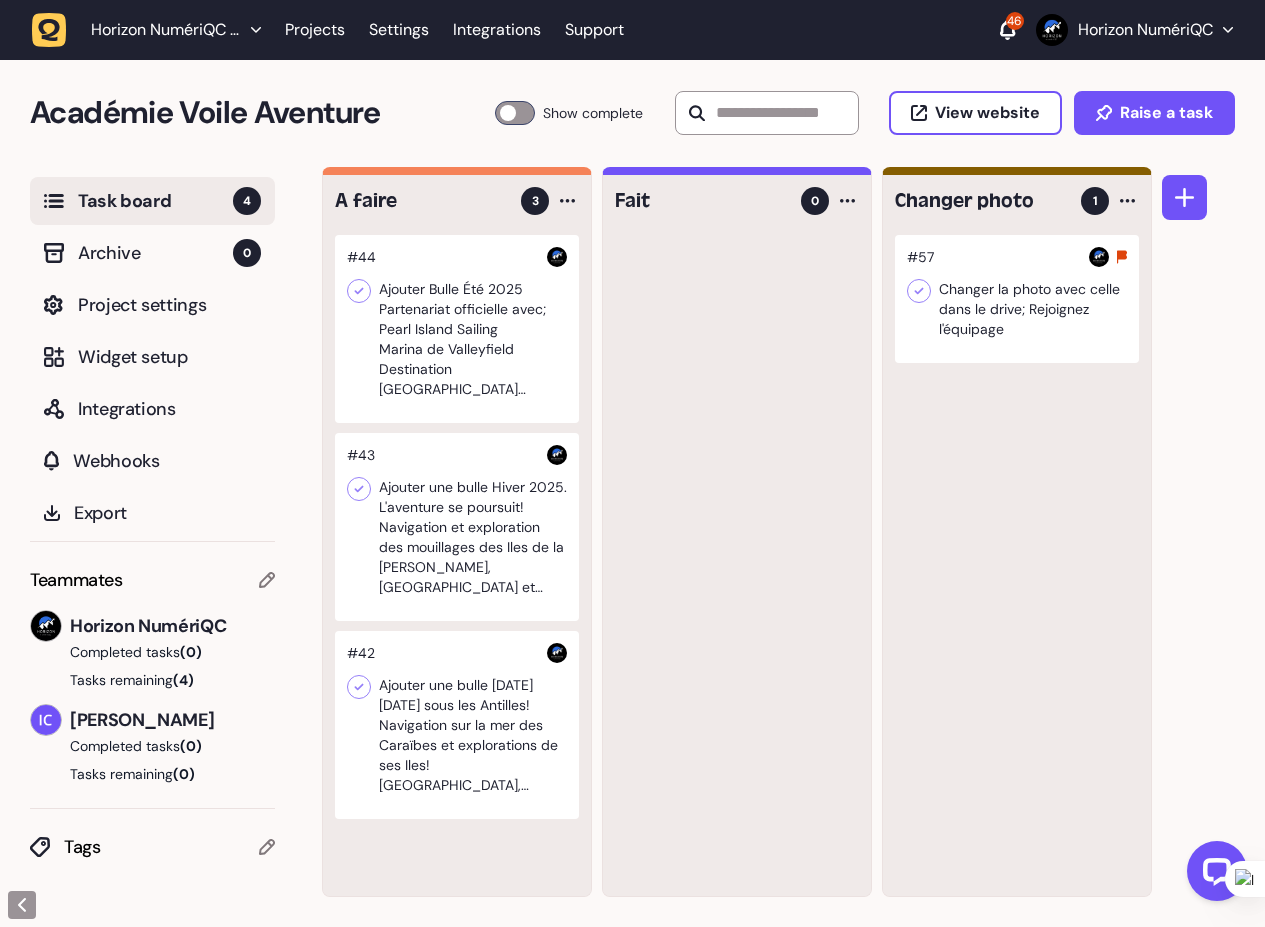 click 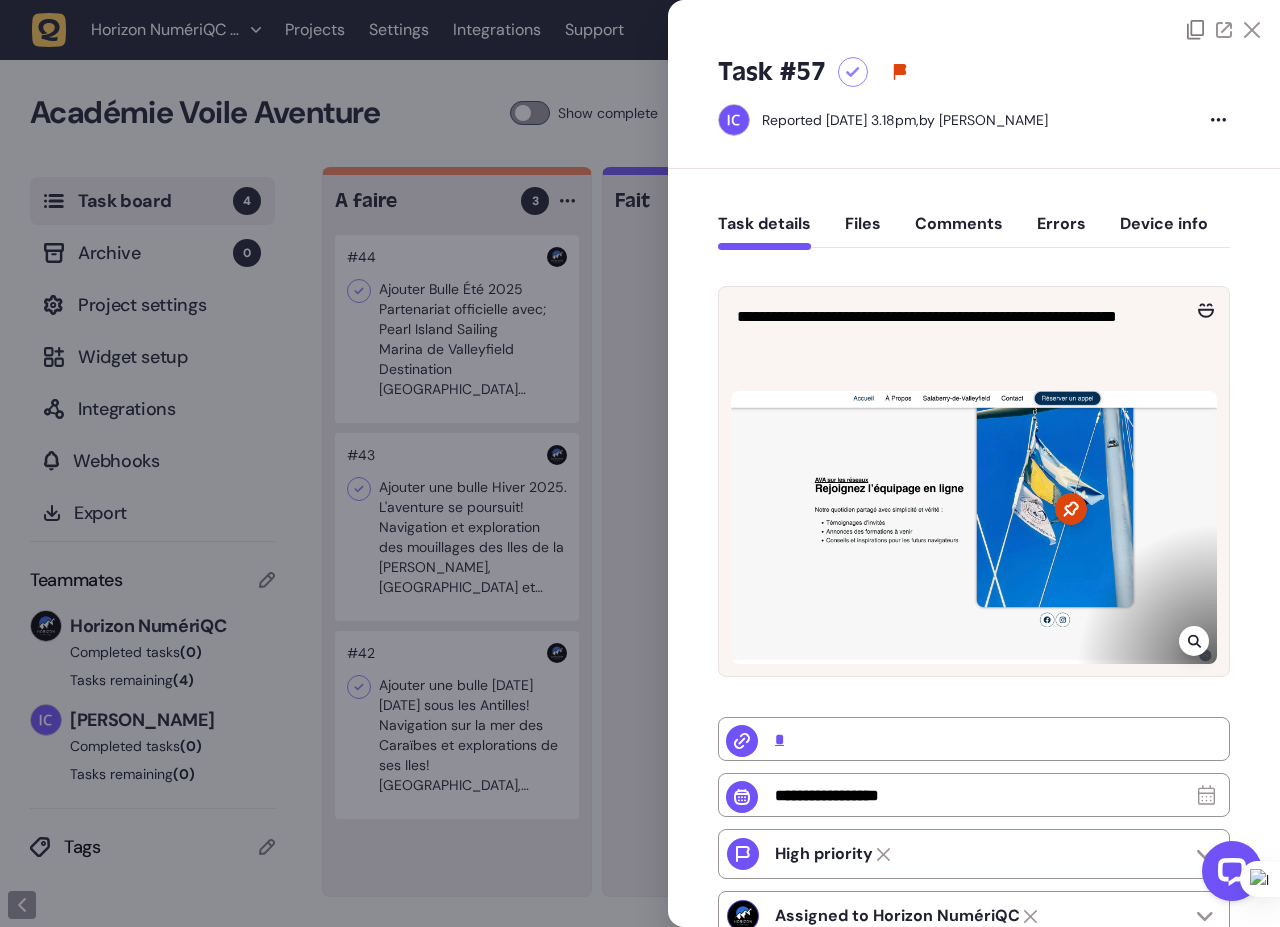 click 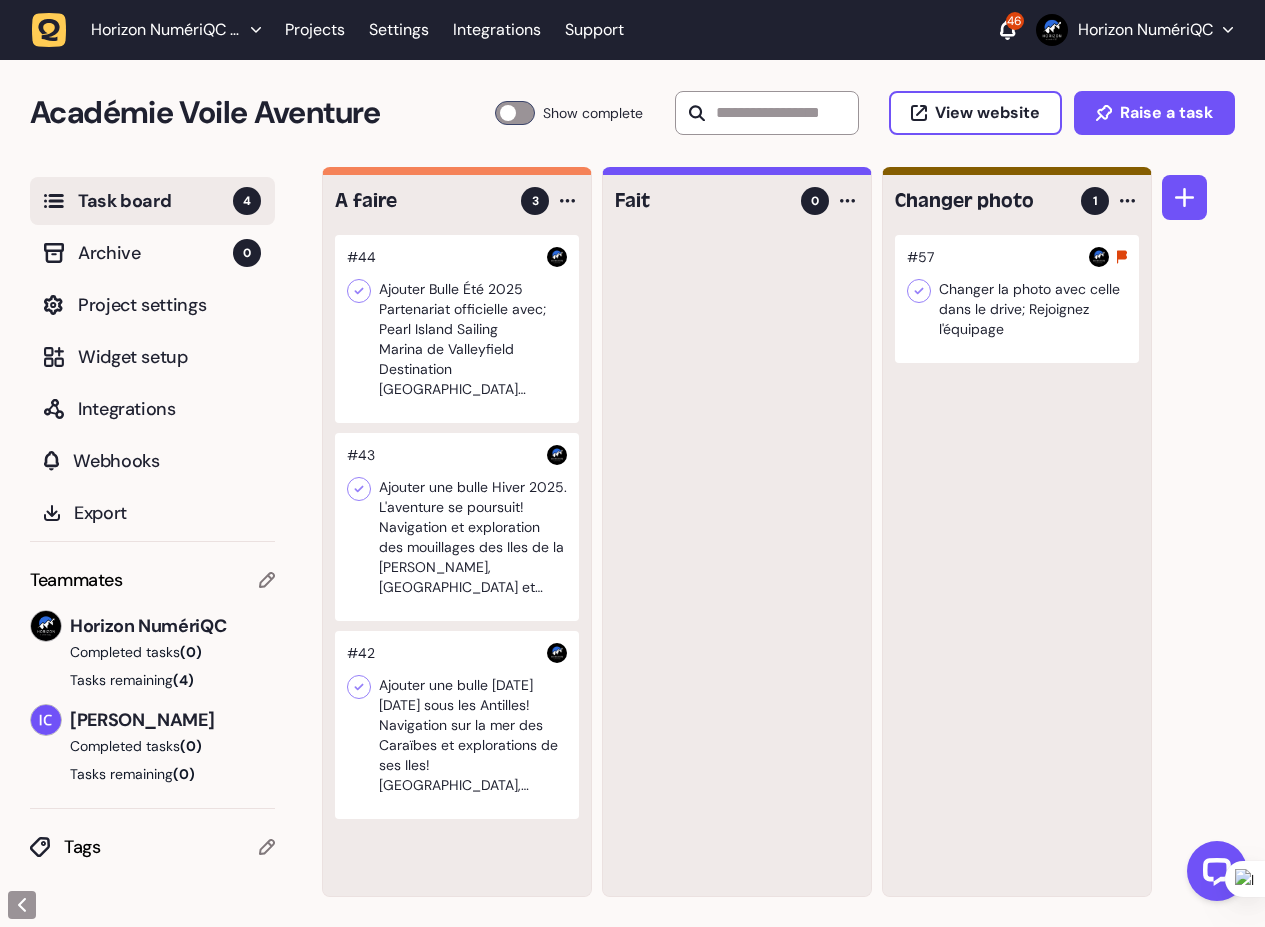 click 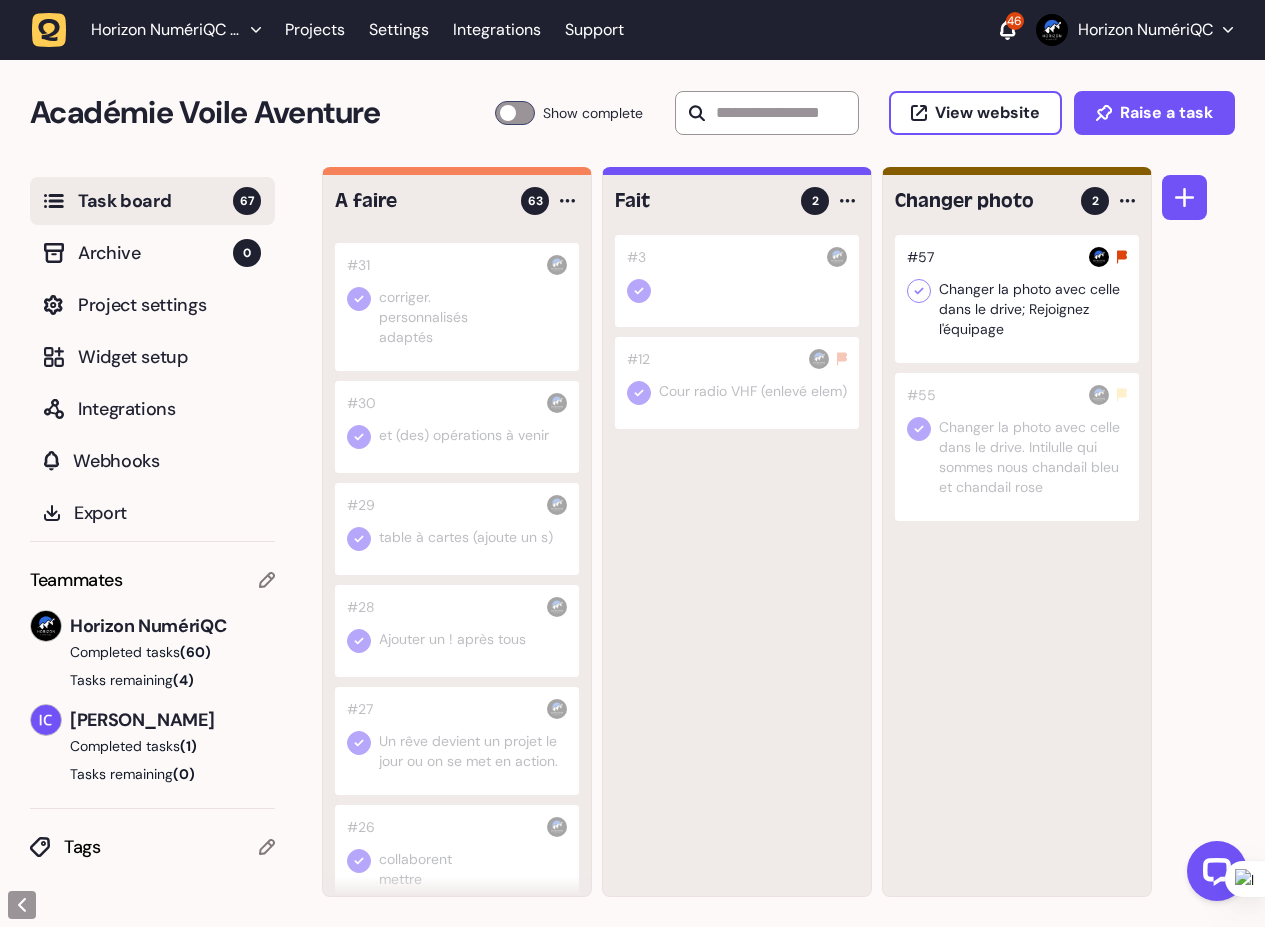scroll, scrollTop: 5423, scrollLeft: 0, axis: vertical 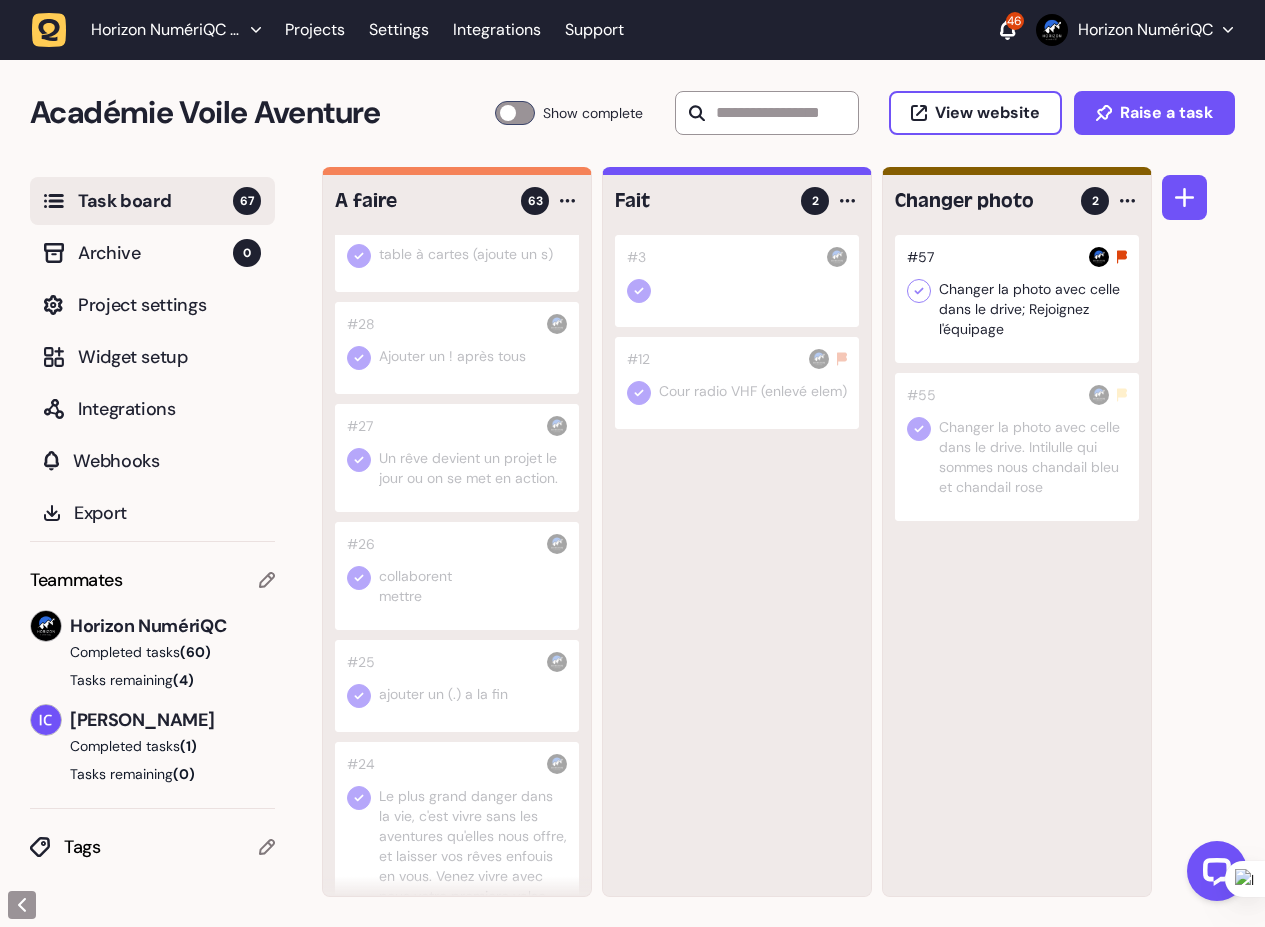 click 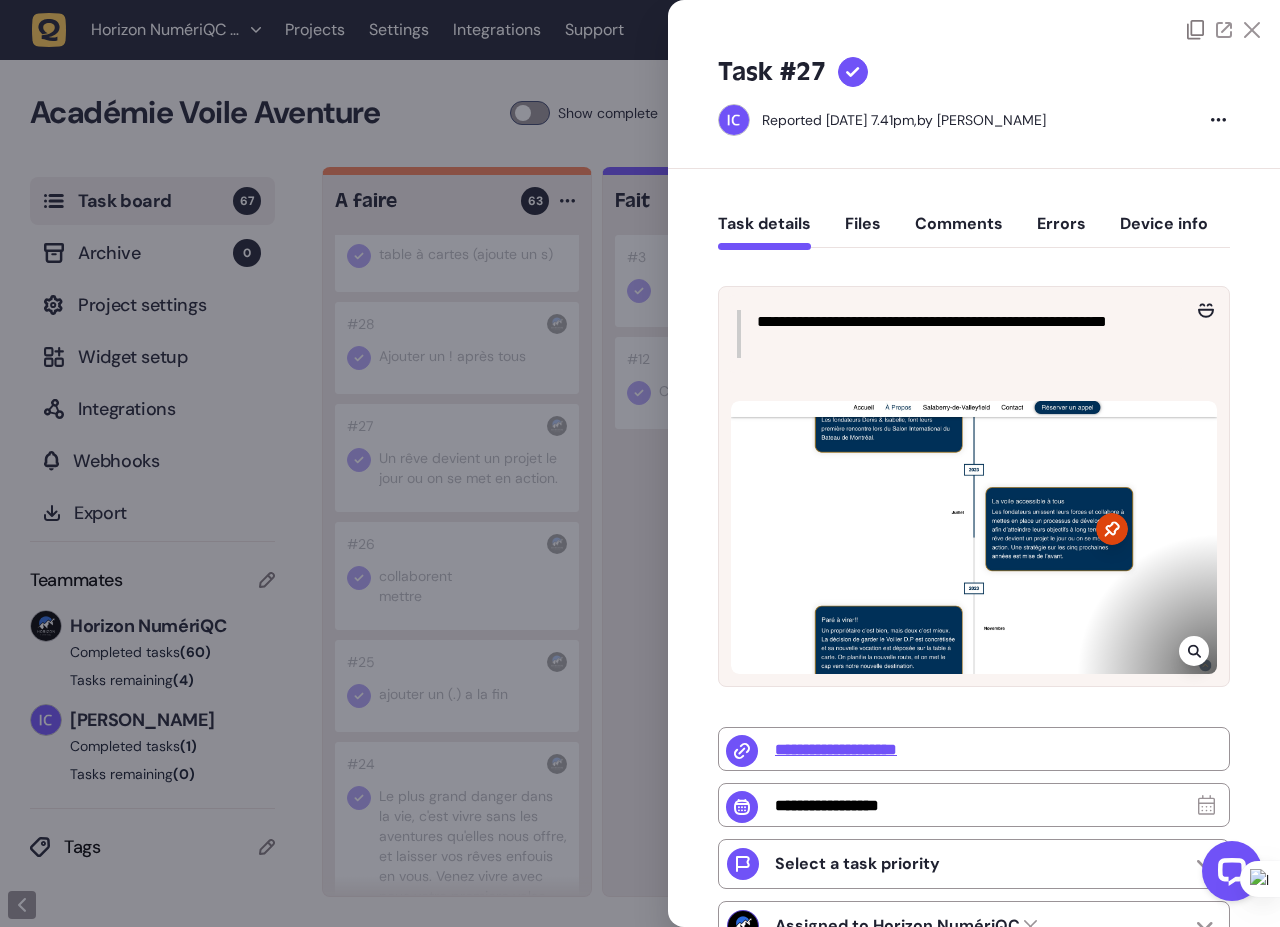 click 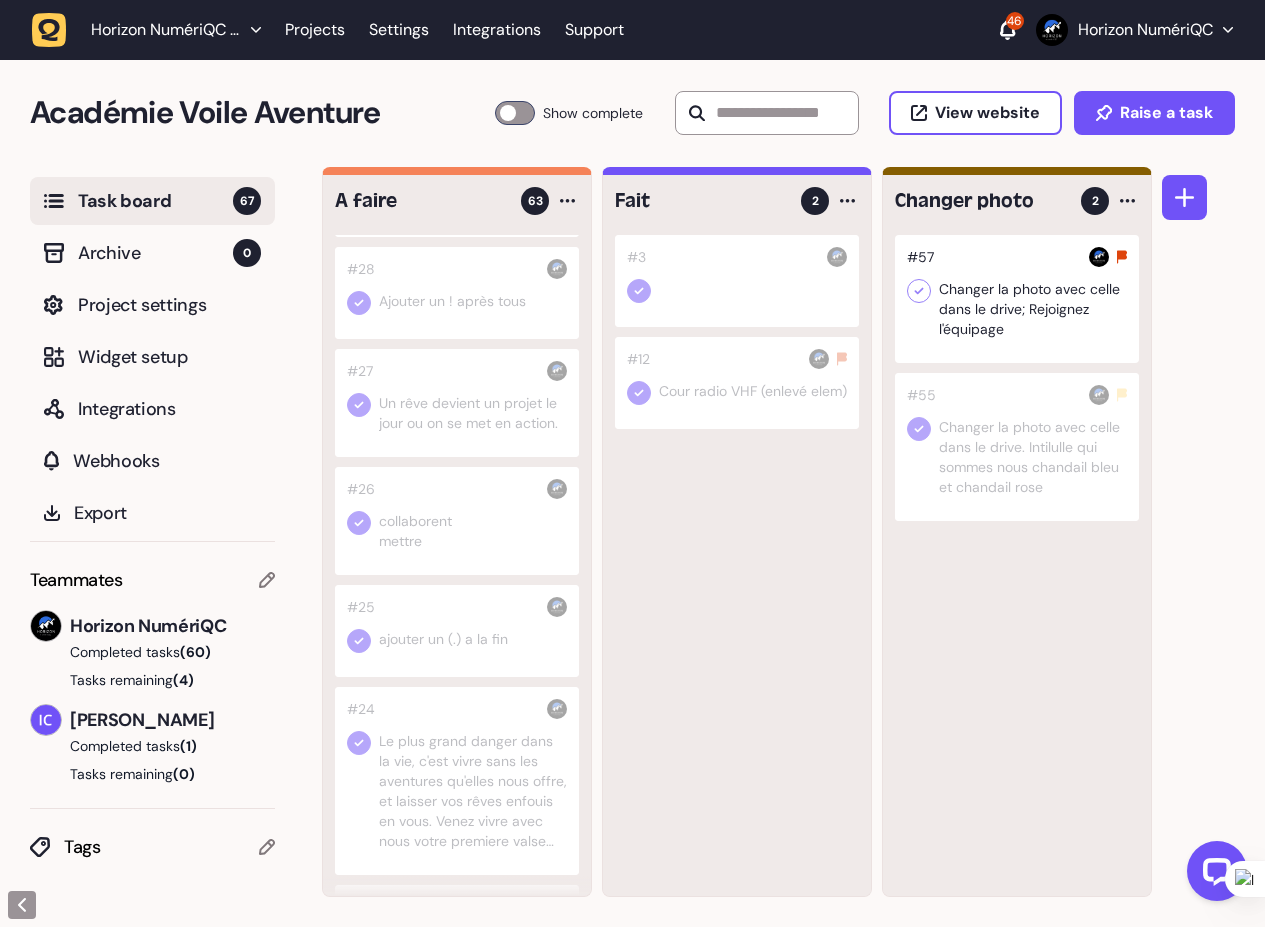scroll, scrollTop: 5603, scrollLeft: 0, axis: vertical 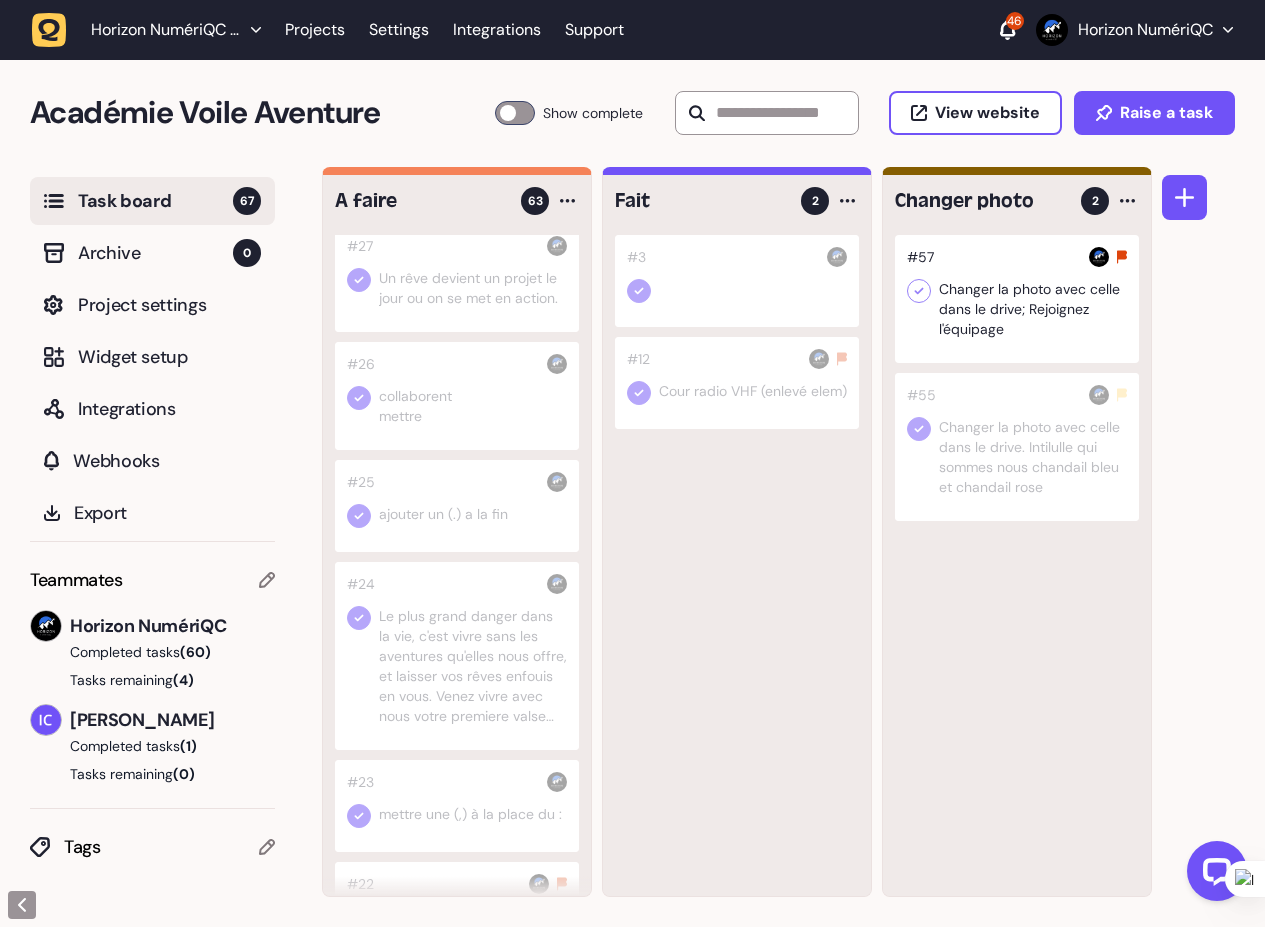 click 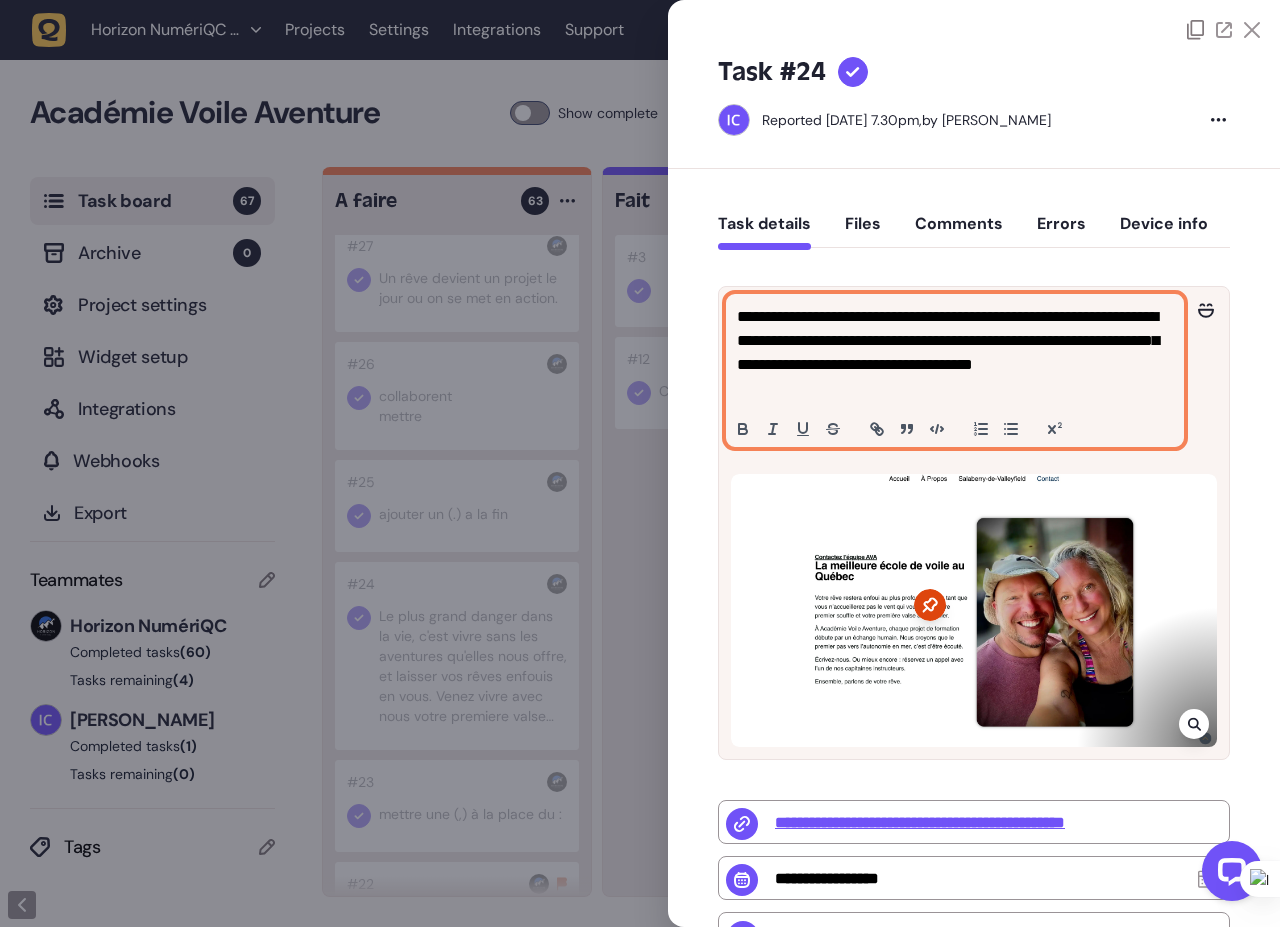 click on "**********" 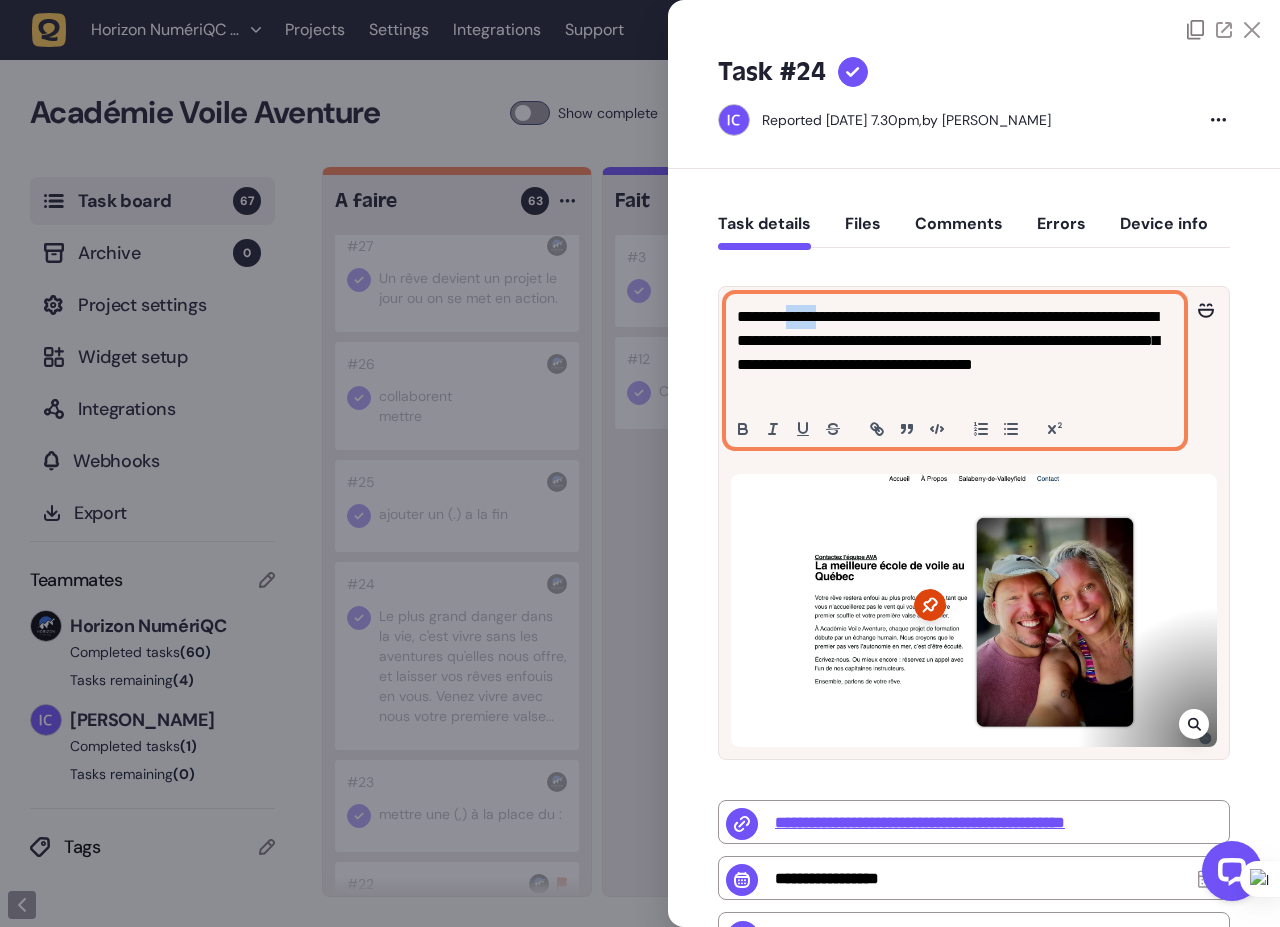 click on "**********" 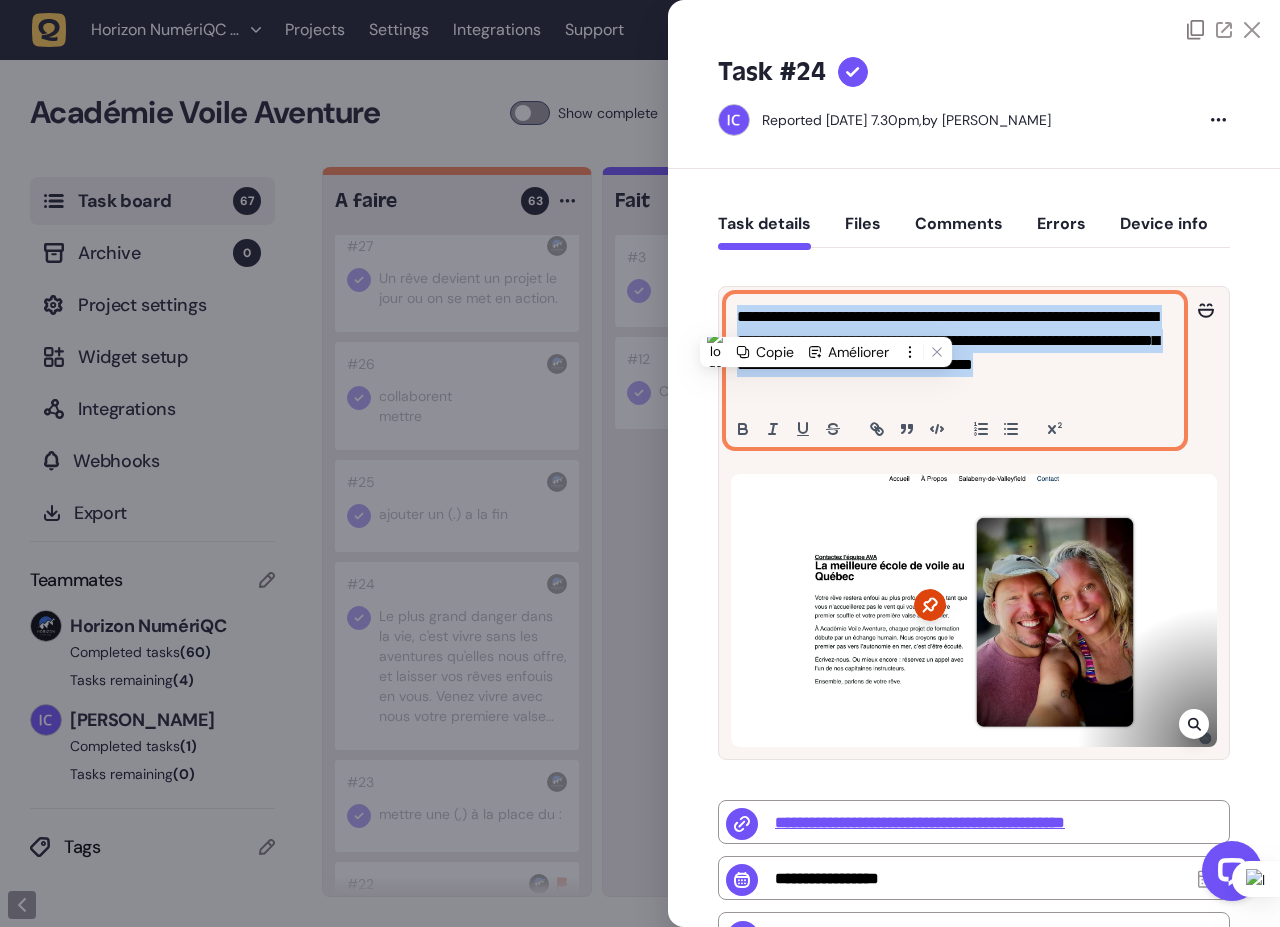 click on "**********" 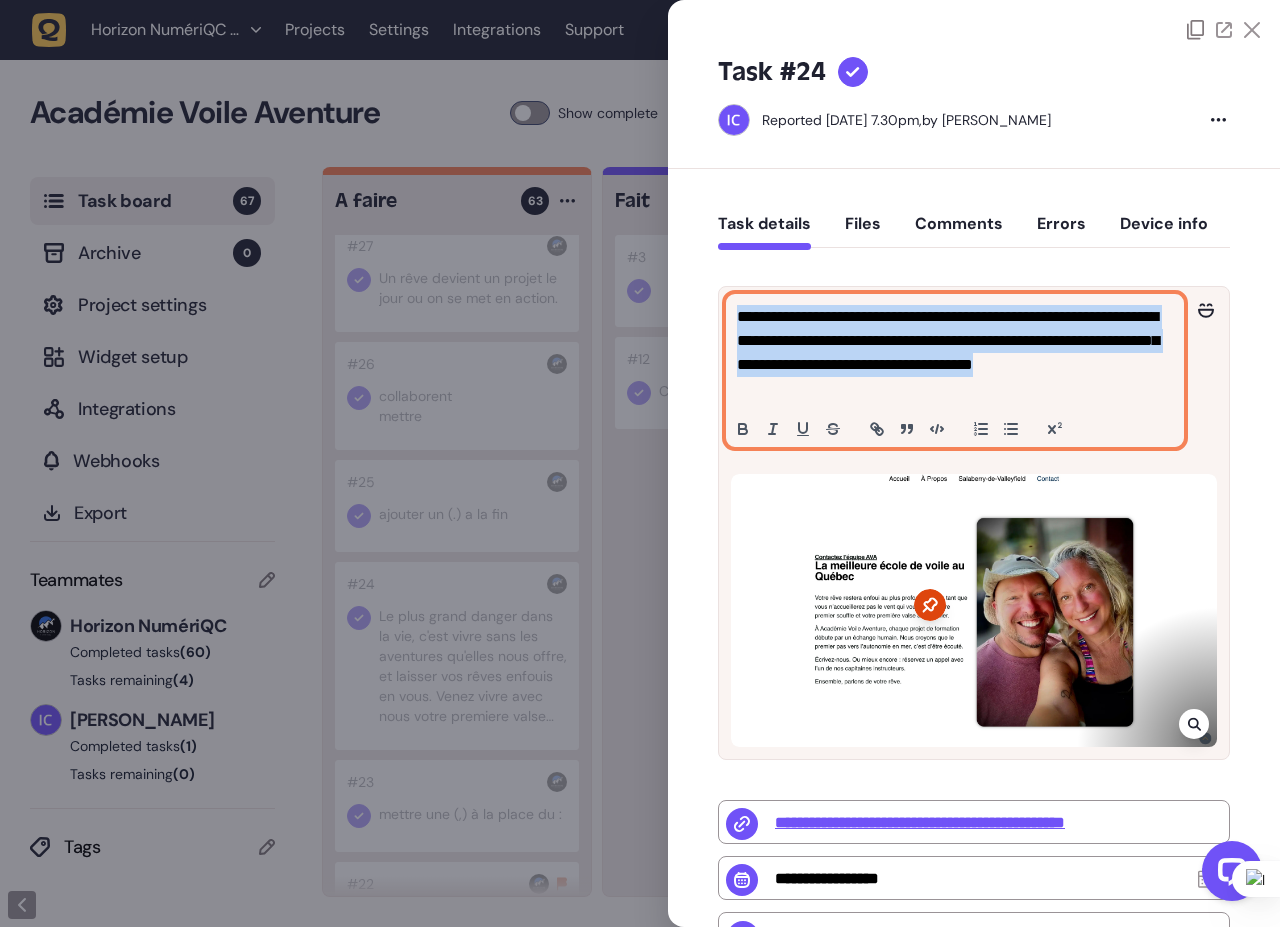 copy on "**********" 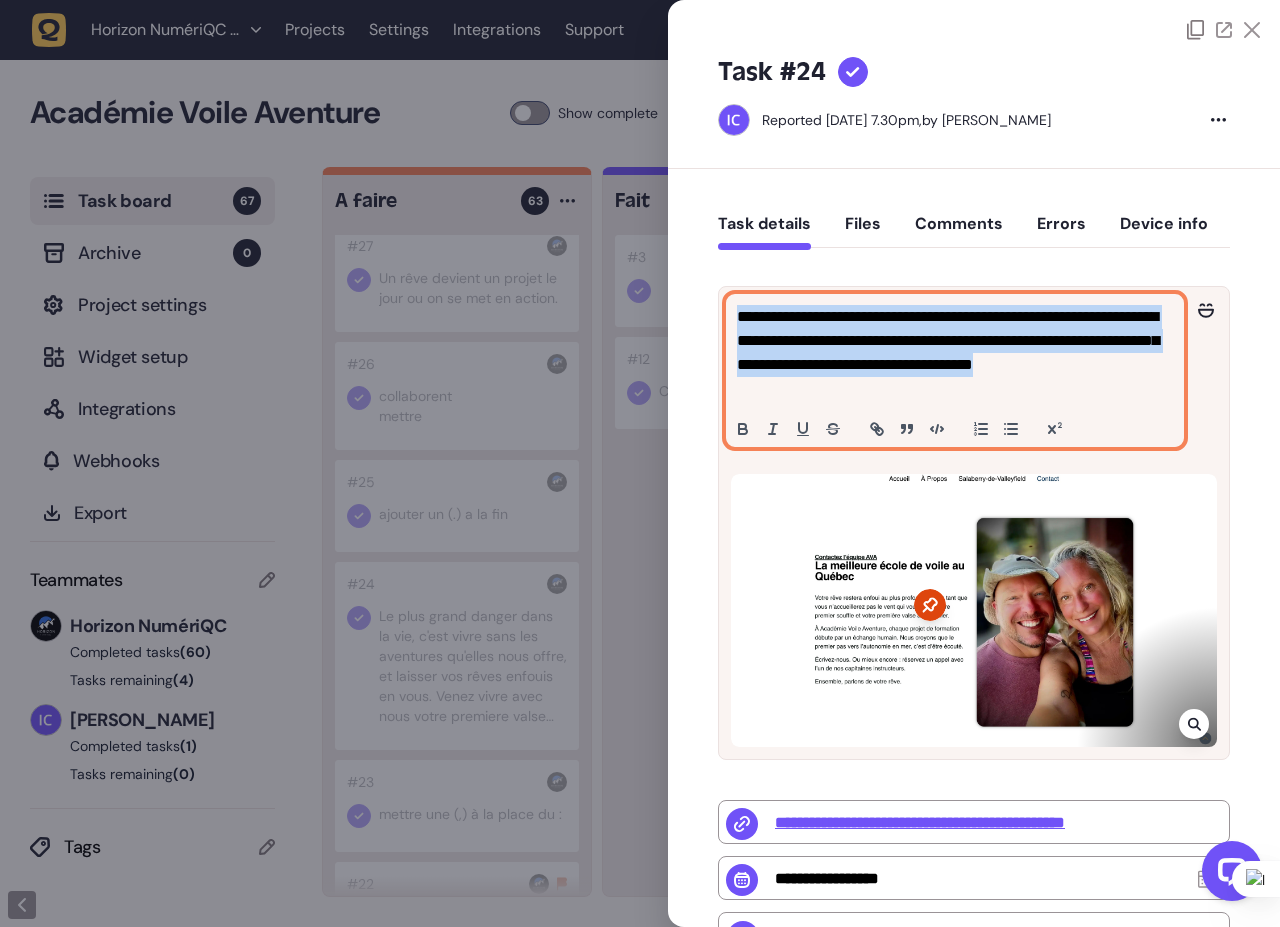 click on "**********" 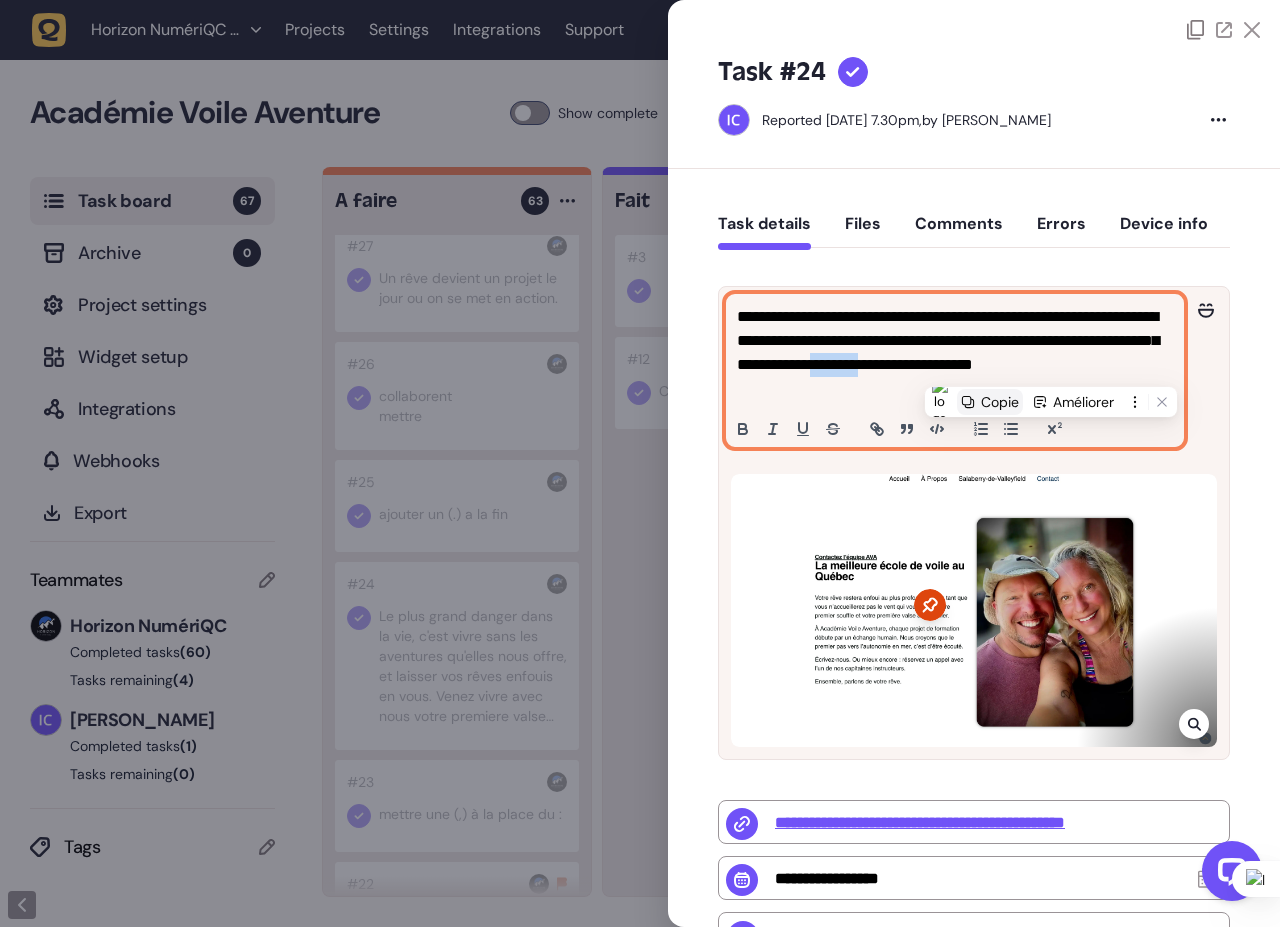 type 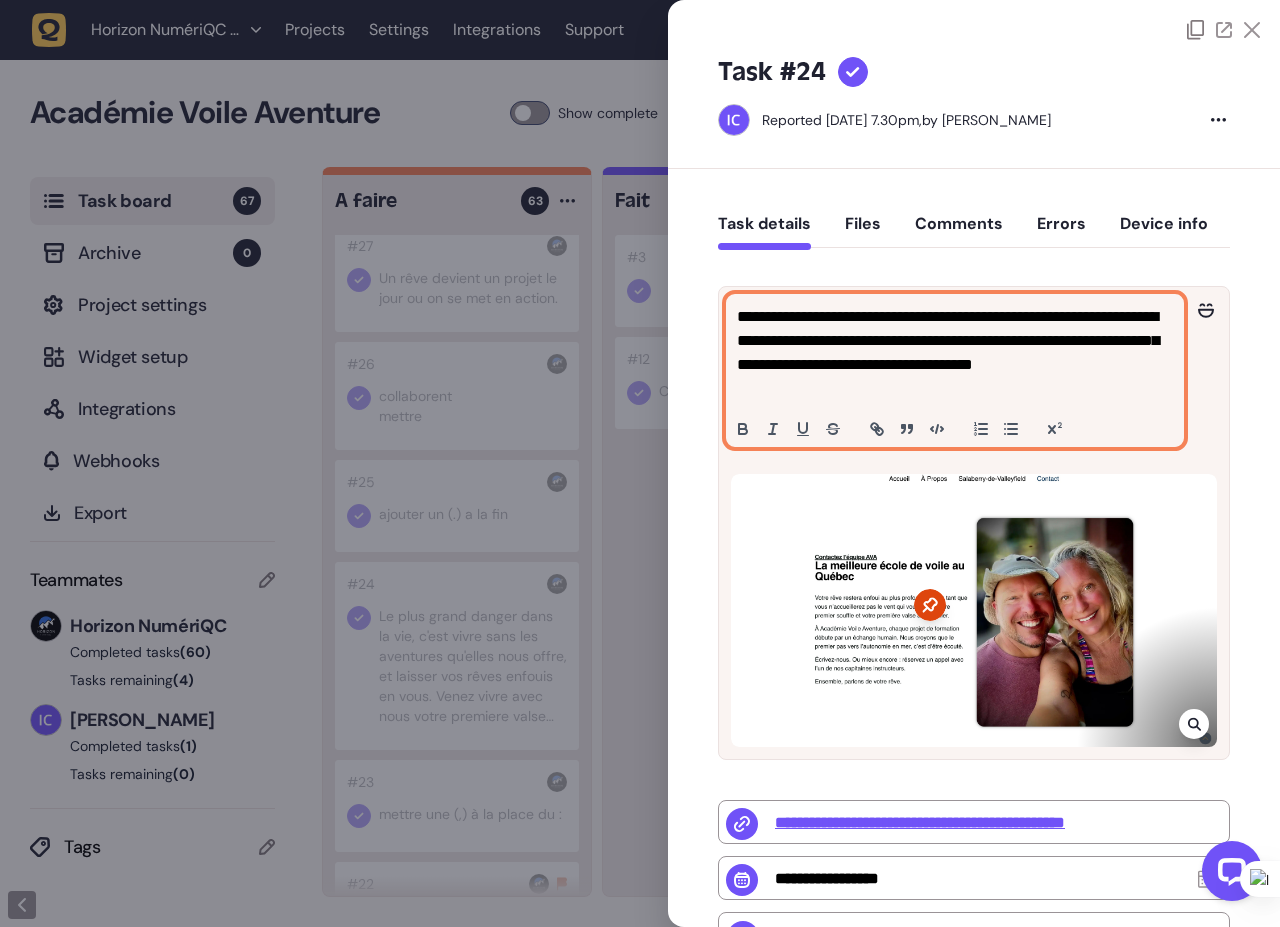 click on "**********" 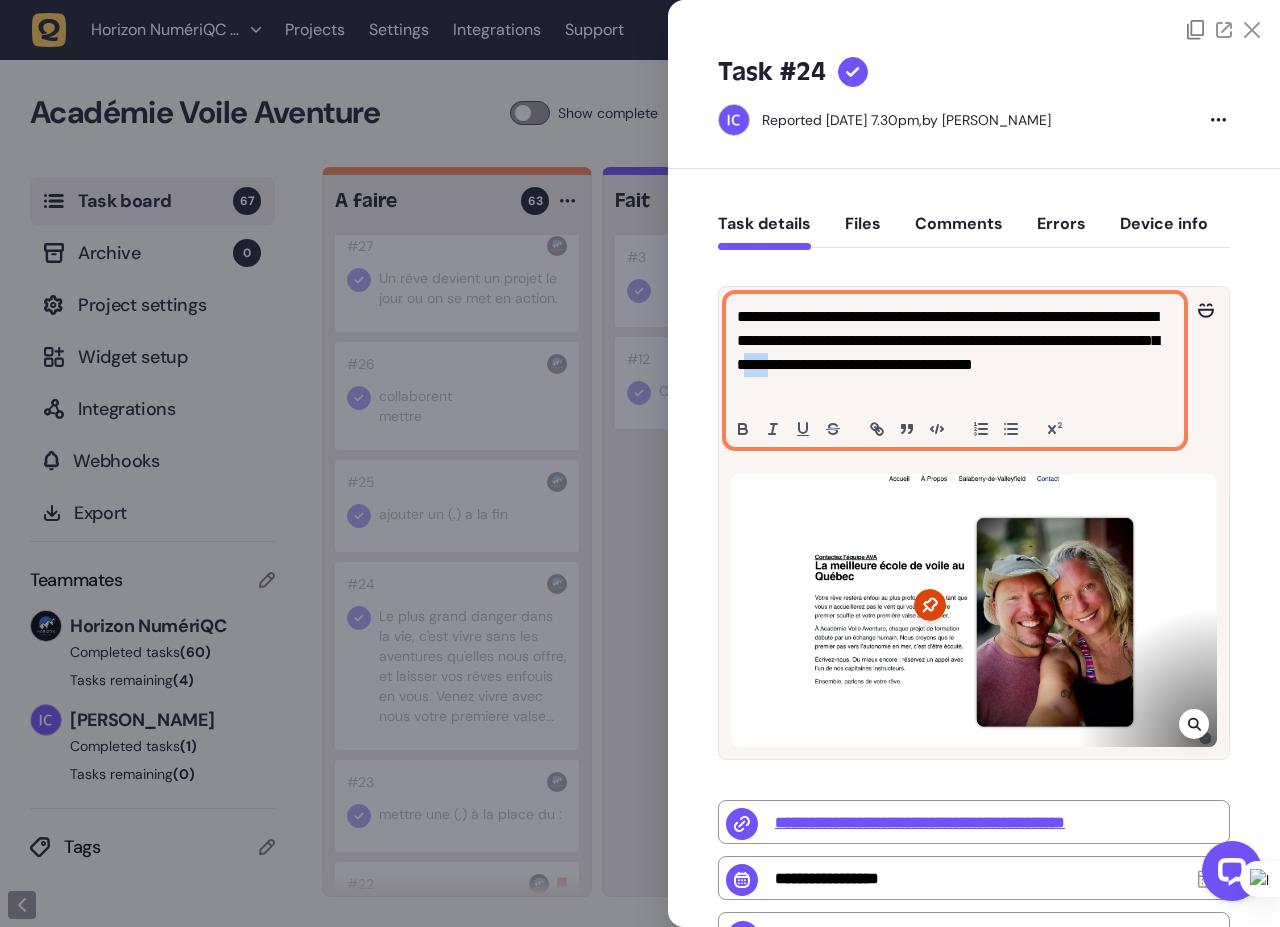 click on "**********" 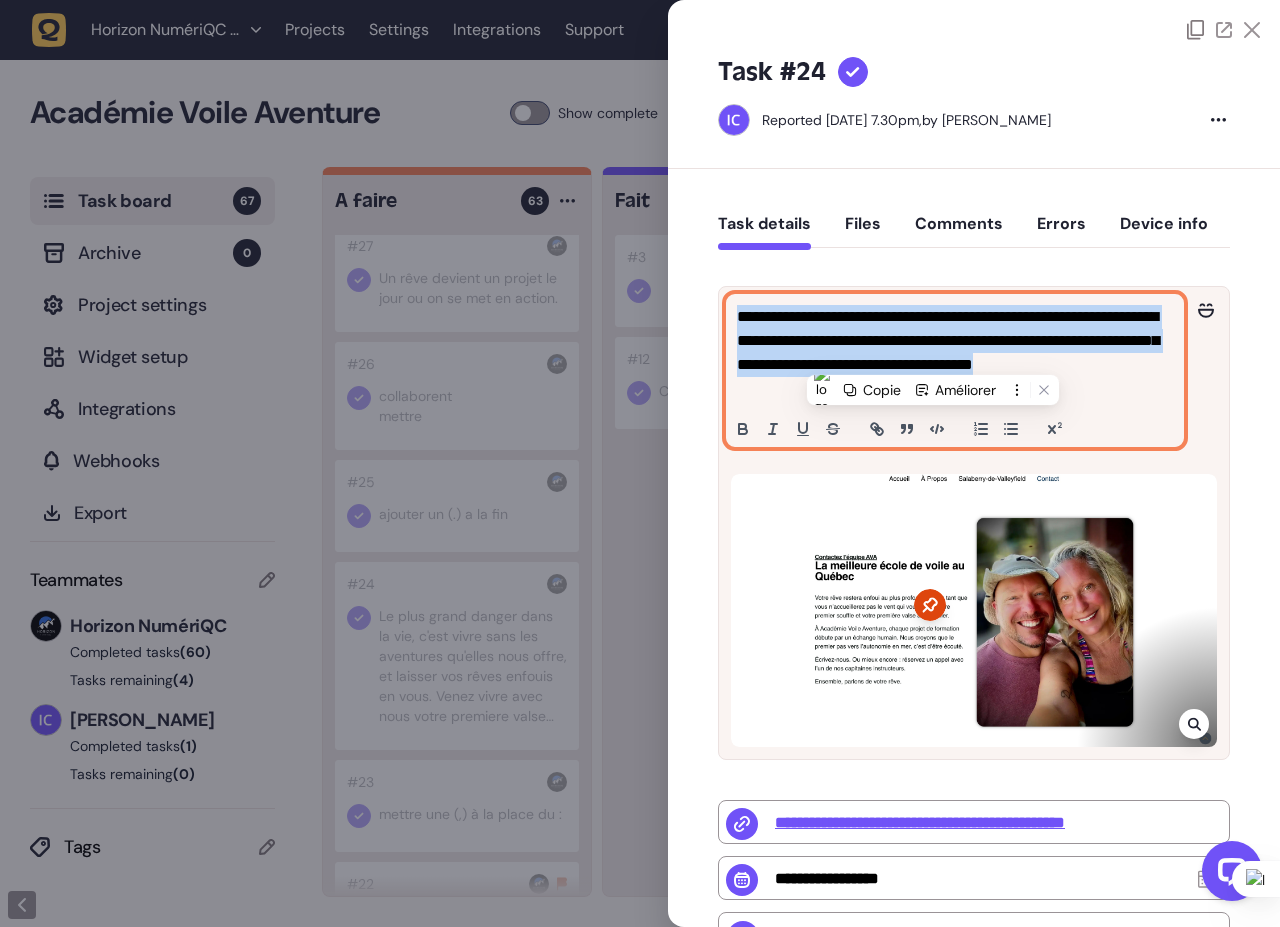 click on "**********" 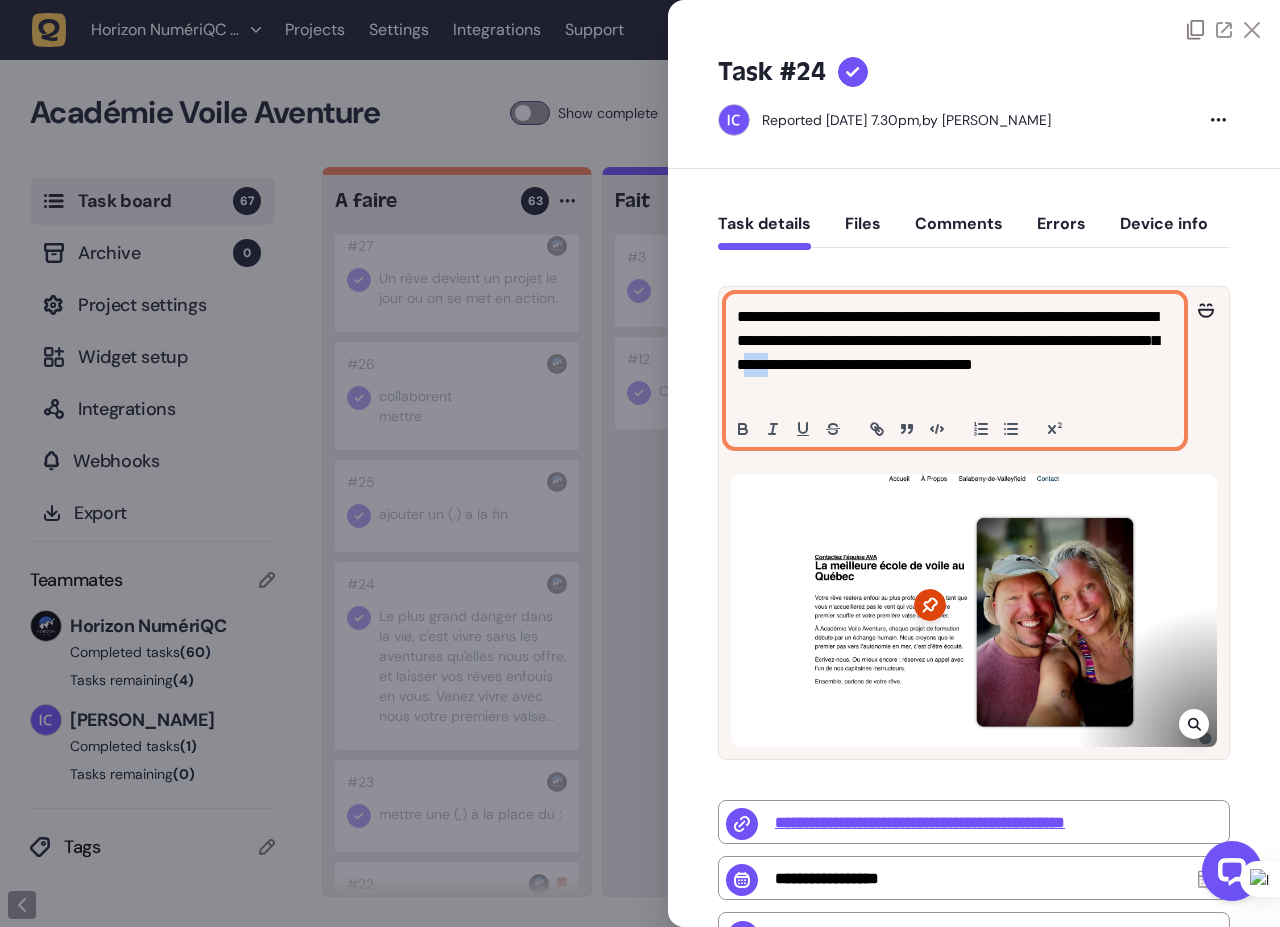 click on "**********" 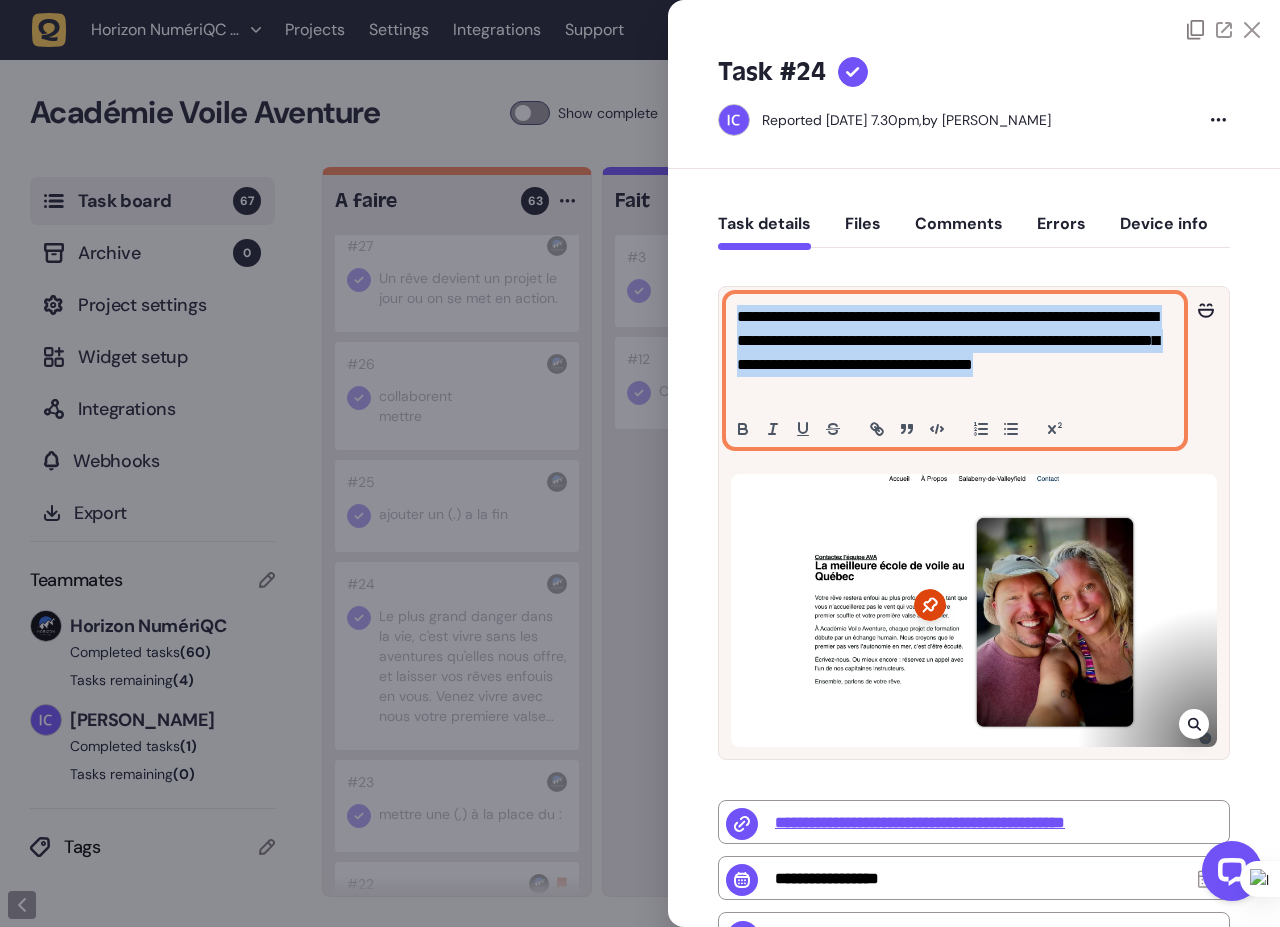 click on "**********" 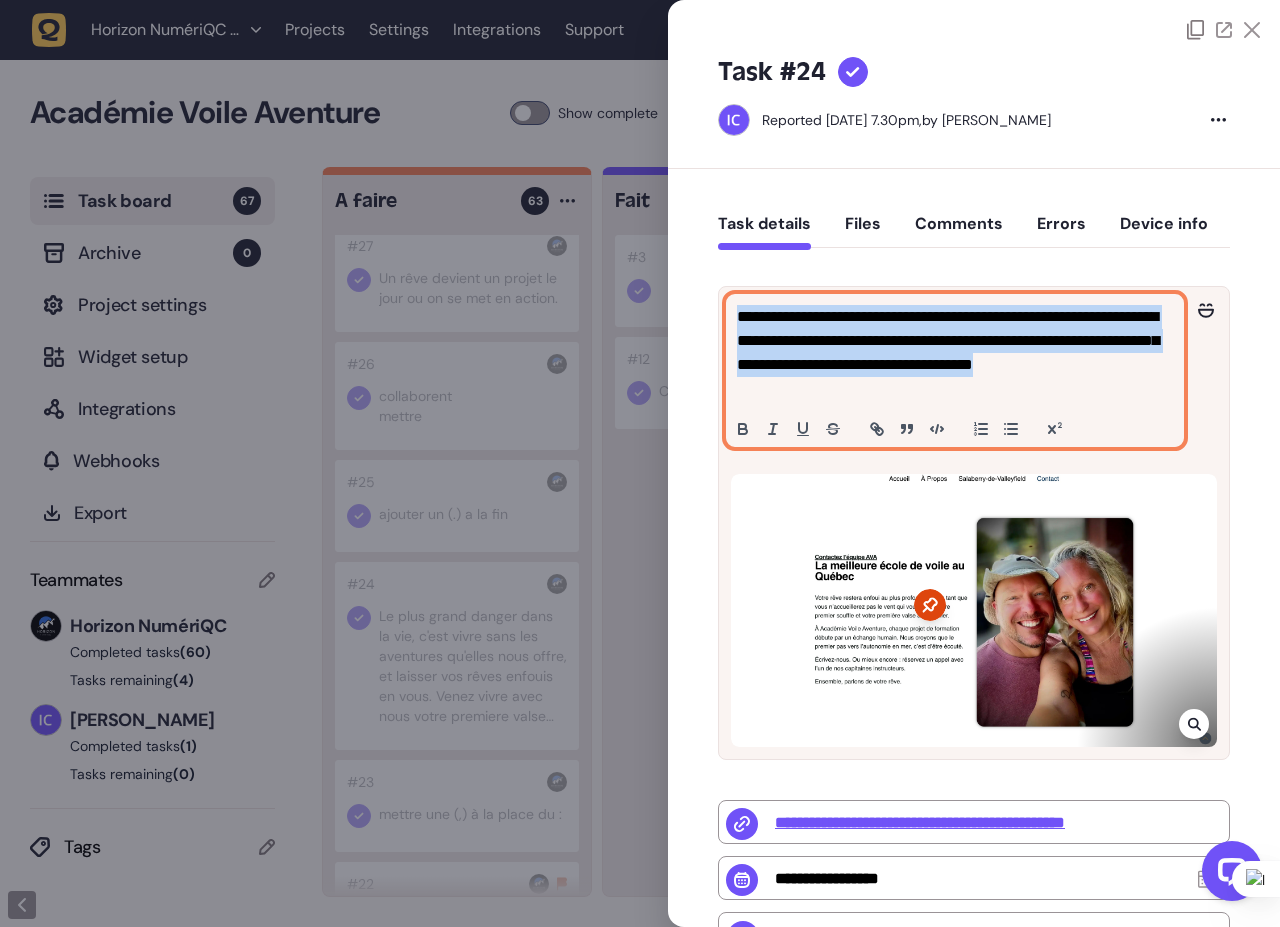 copy on "**********" 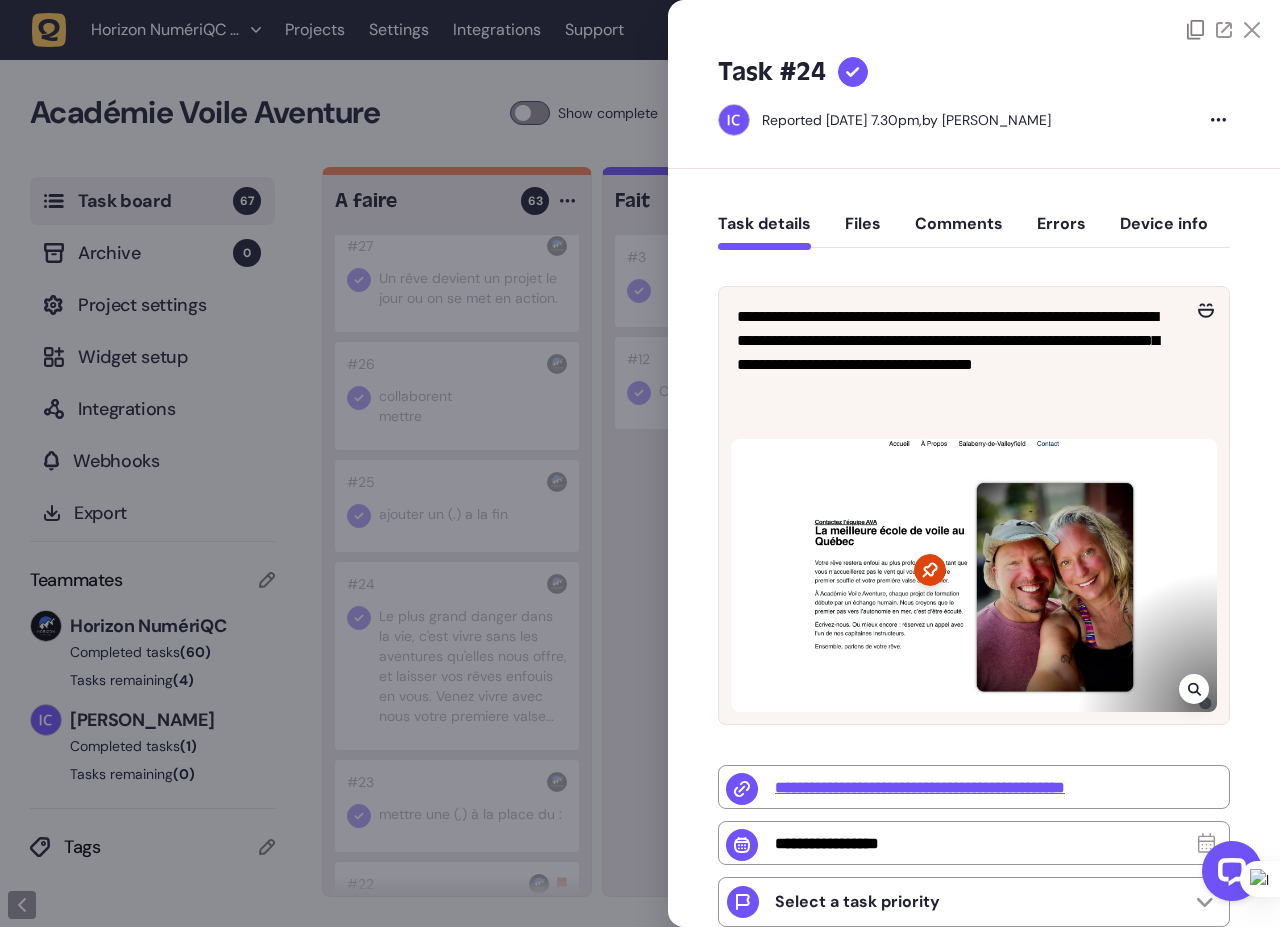 click 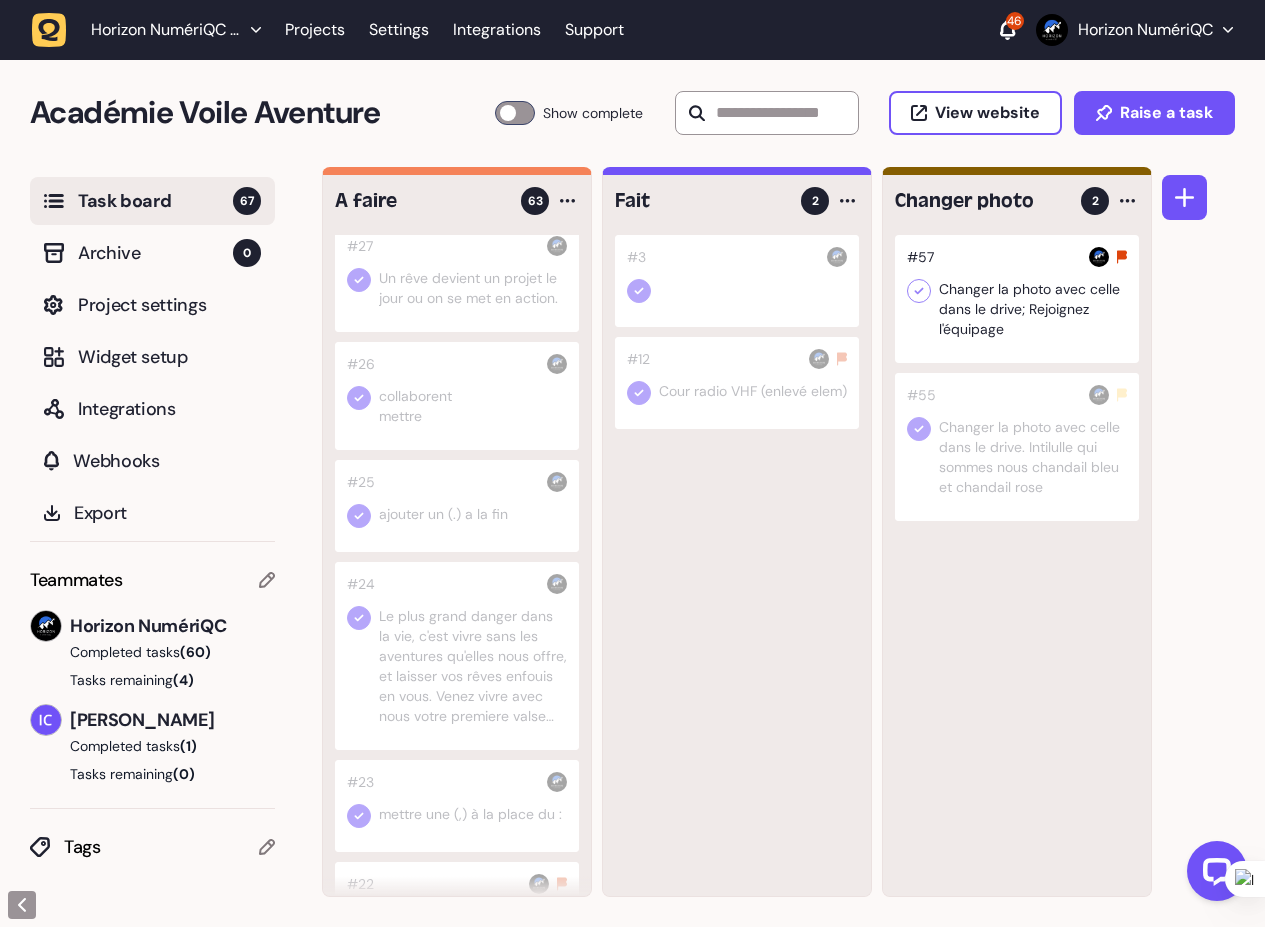 click 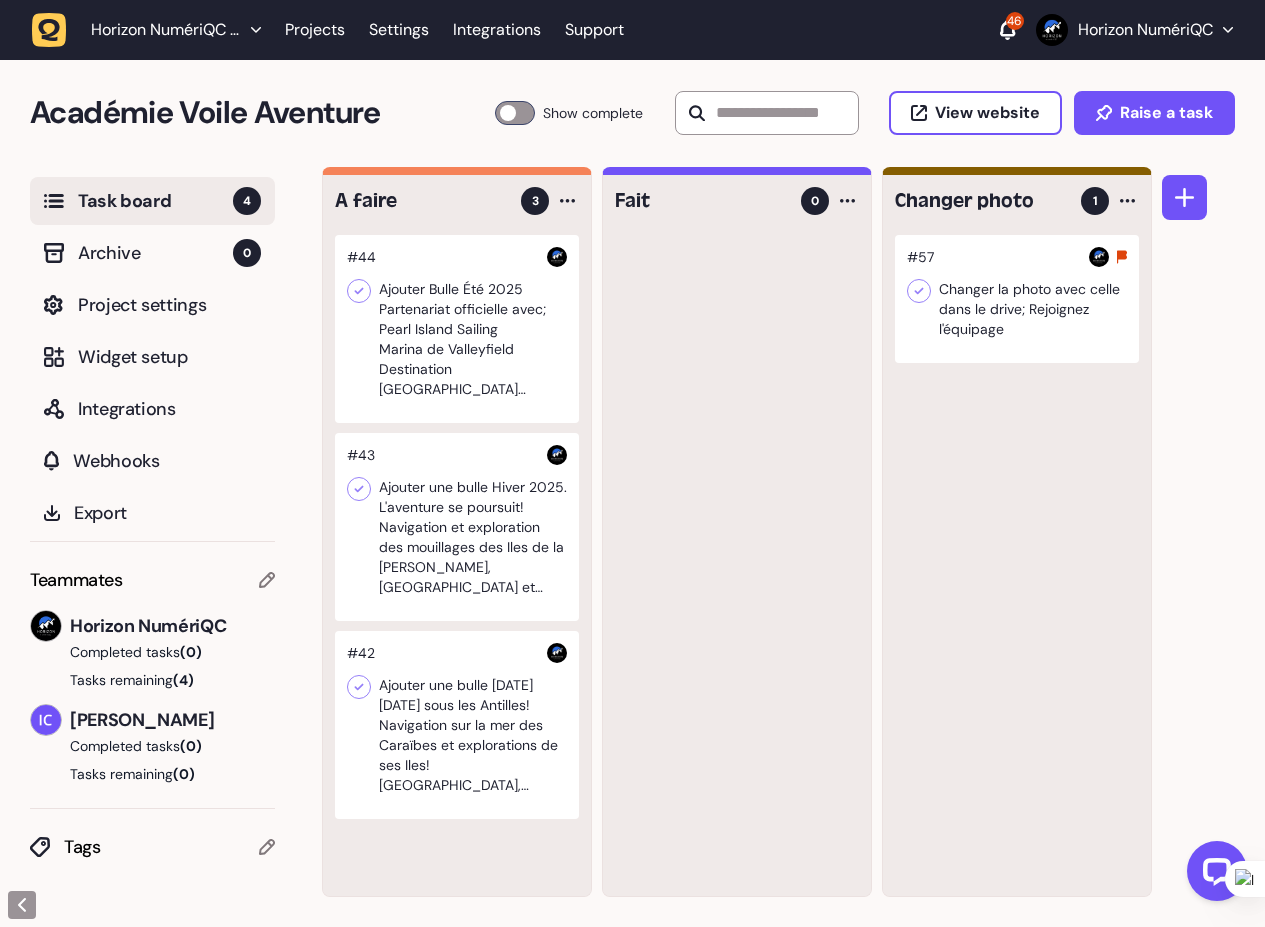 click 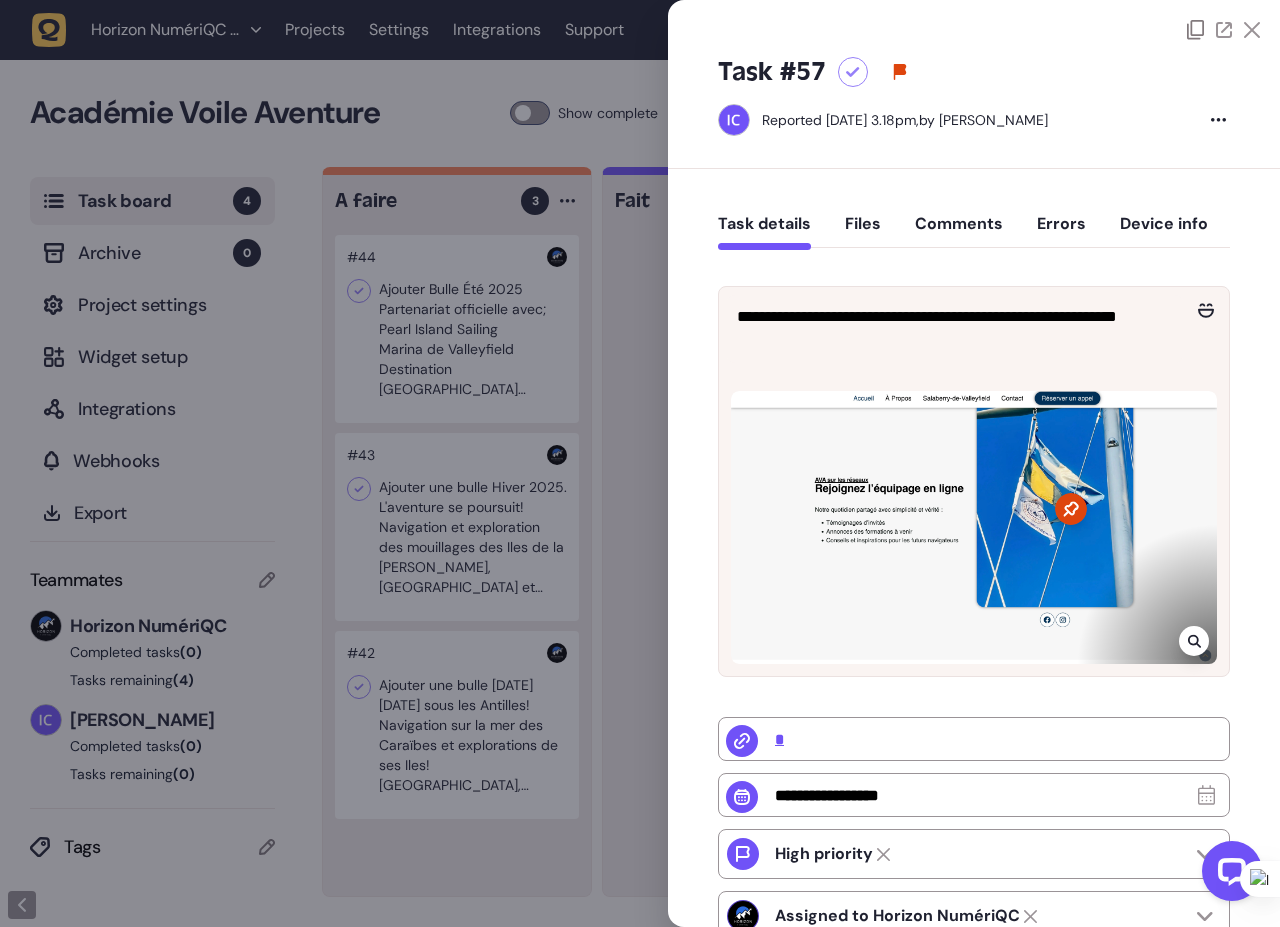 click 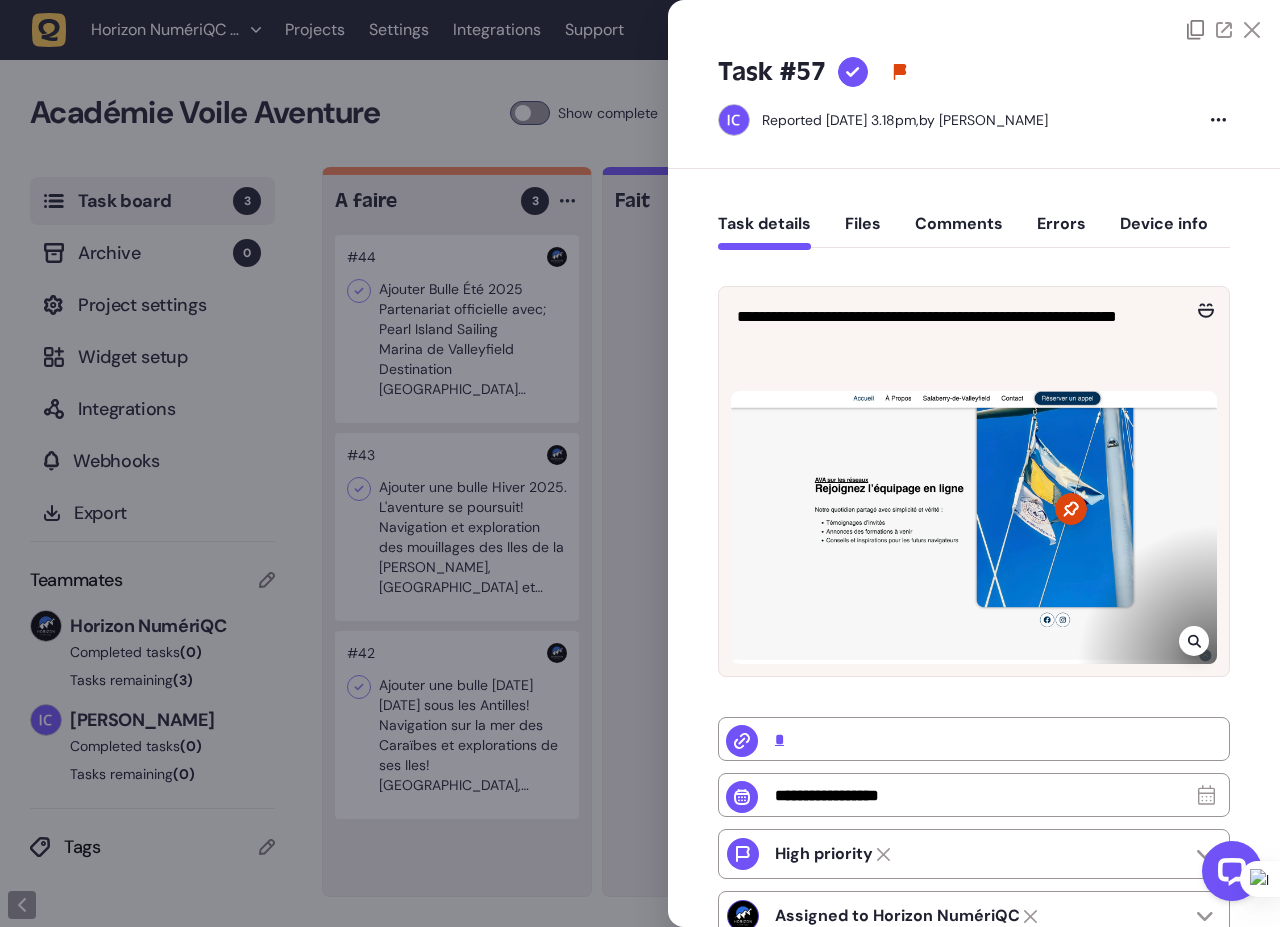 click 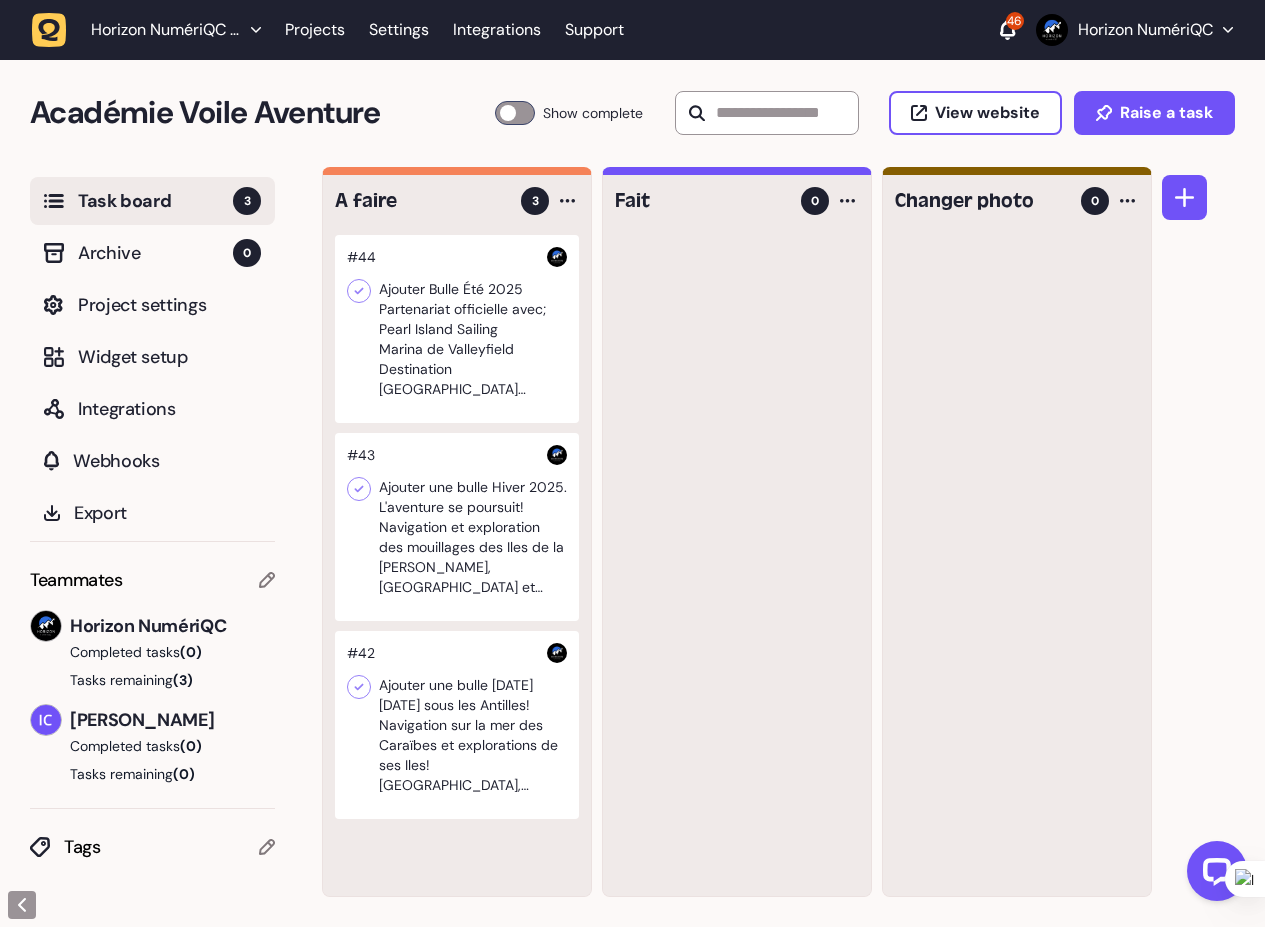 click on "46" 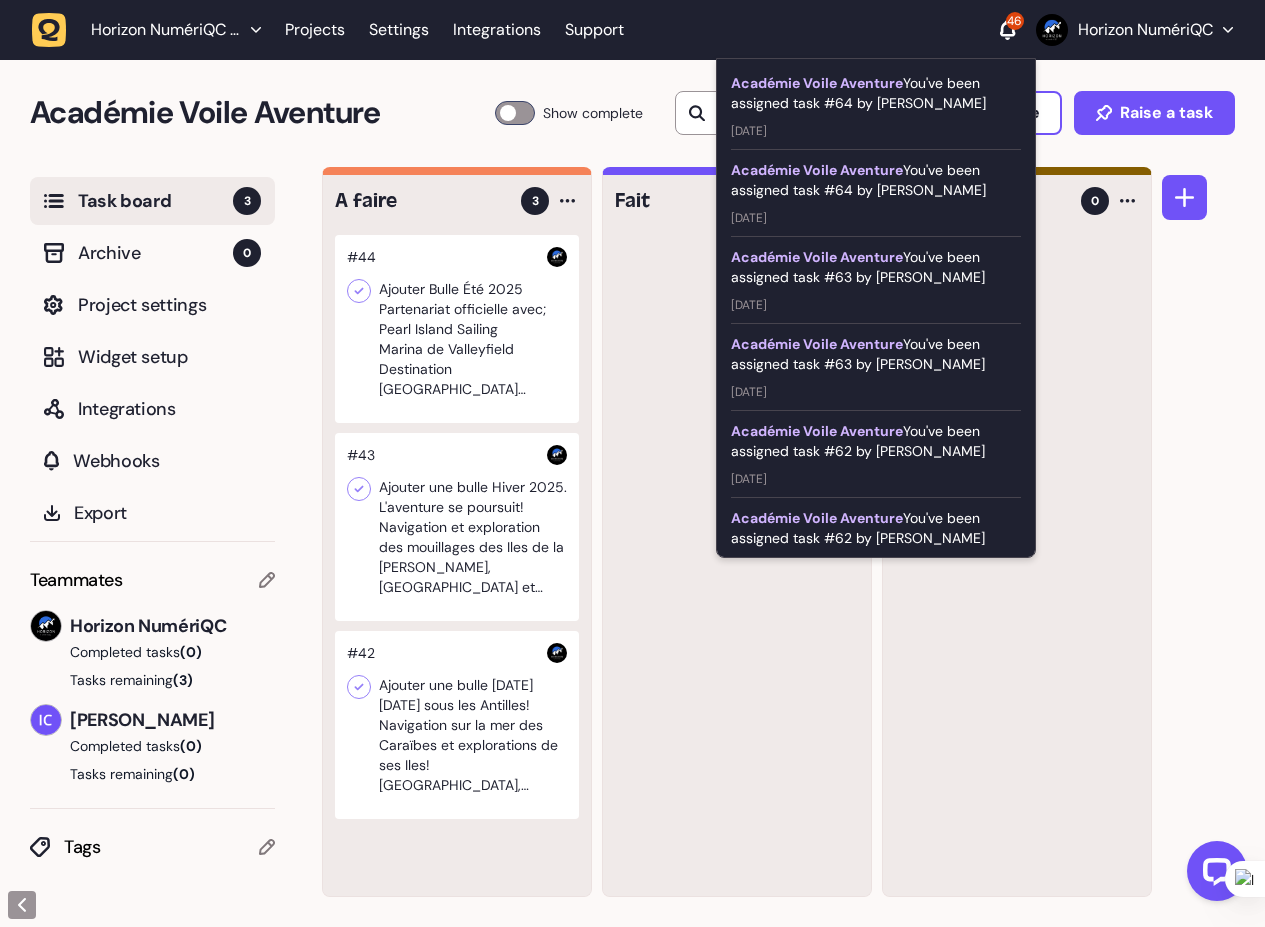 click on "46 Académie Voile Aventure  You've been assigned task #64 by [PERSON_NAME] [DATE] Académie Voile Aventure  You've been assigned task #64 by [PERSON_NAME] [DATE] Académie Voile Aventure  You've been assigned task #63 by [PERSON_NAME] [DATE] Académie Voile Aventure  You've been assigned task #63 by [PERSON_NAME] [DATE] Académie Voile Aventure  You've been assigned task #62 by [PERSON_NAME] [DATE] Académie Voile Aventure  You've been assigned task #62 by [PERSON_NAME] [DATE] Académie Voile Aventure  You've been assigned task #61 by [PERSON_NAME] [DATE] Académie Voile Aventure  You've been assigned task #61 by [PERSON_NAME] [DATE] Académie Voile Aventure  You've been assigned task #60 by [PERSON_NAME] [DATE] Académie Voile Aventure  You've been assigned task #60 by [PERSON_NAME] [DATE] Académie Voile Aventure  You've been assigned task #59 by [PERSON_NAME] [DATE] Académie Voile Aventure  You've been assigned task #59 by [PERSON_NAME]" 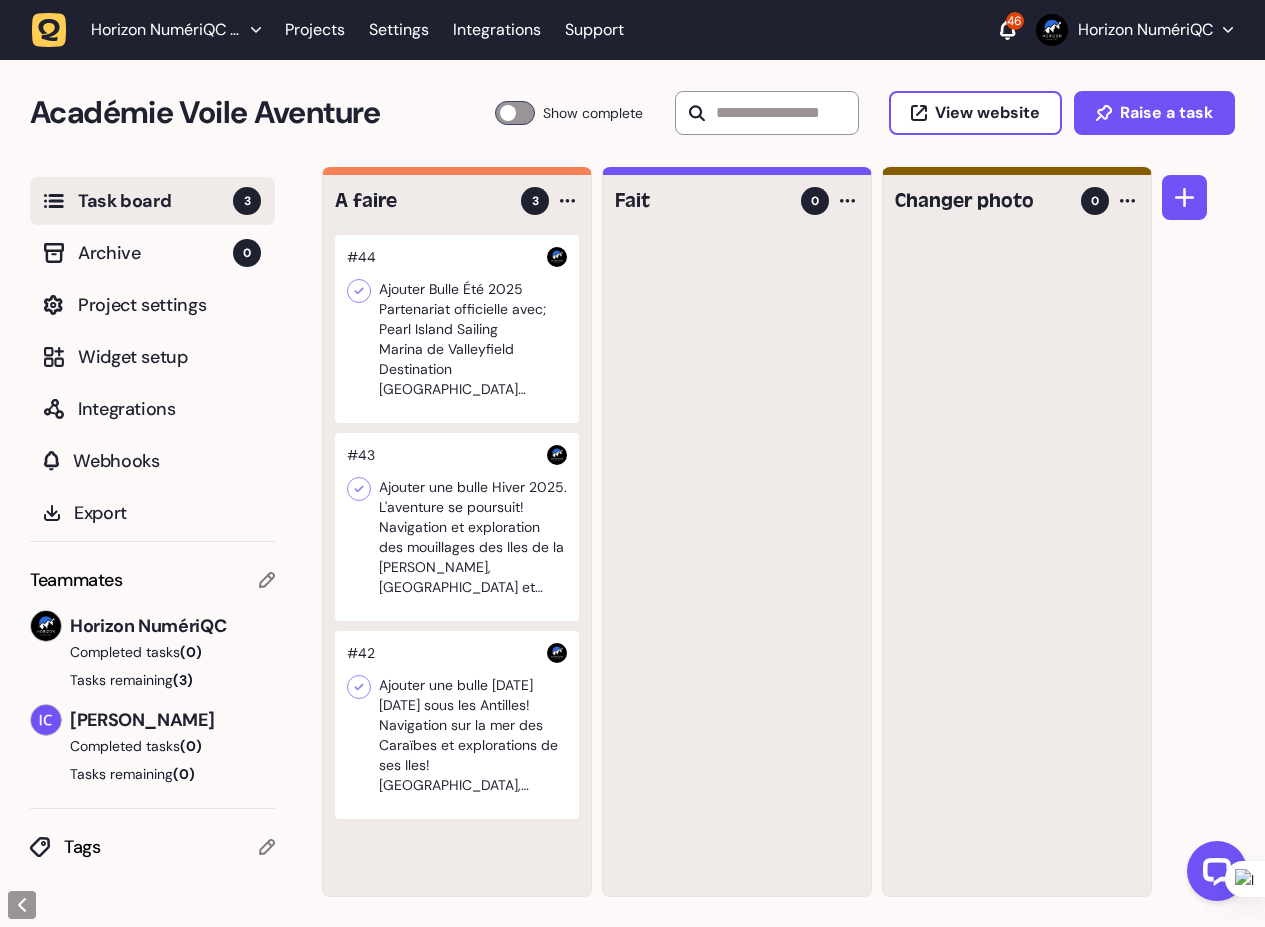 click 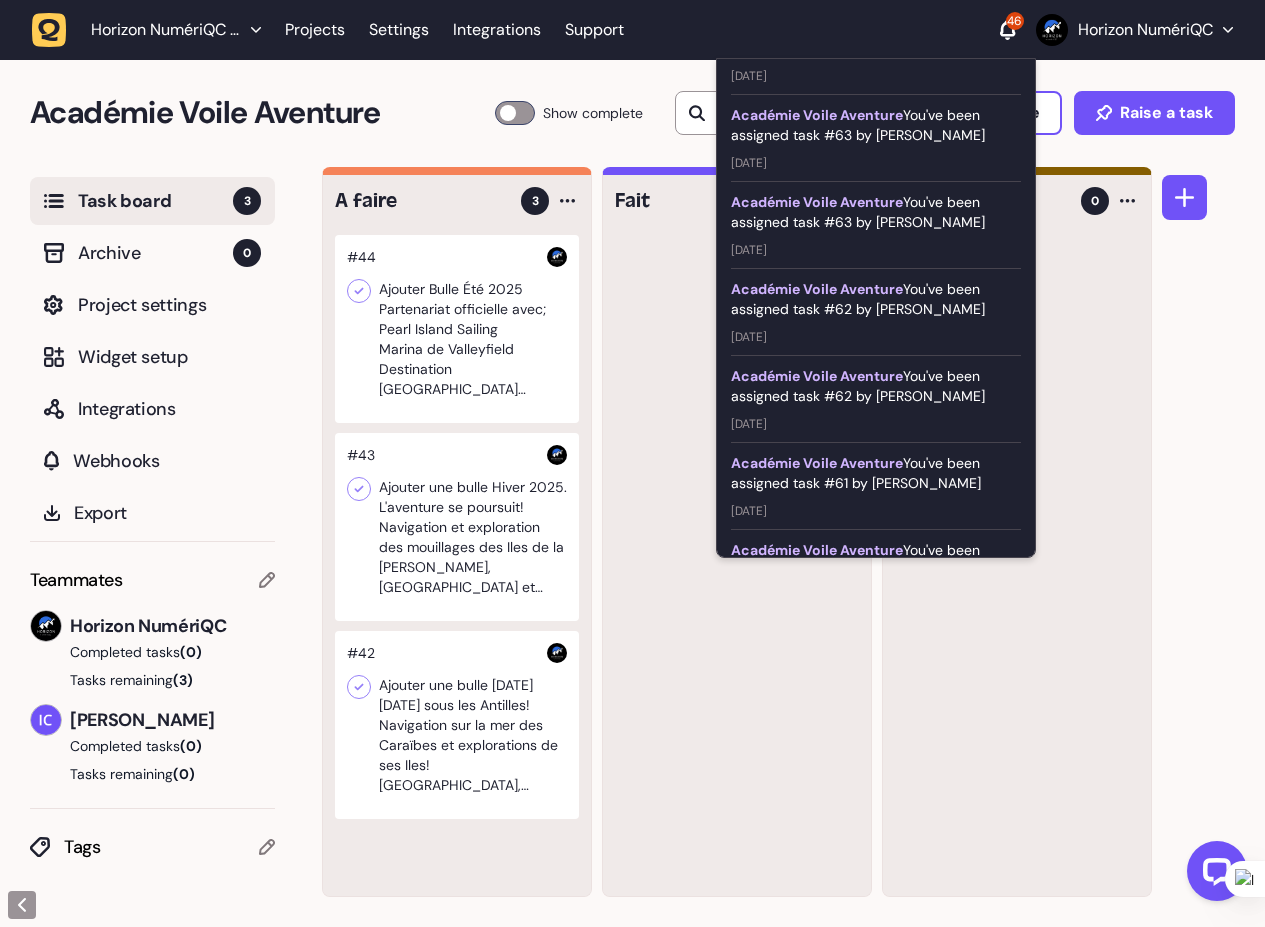 scroll, scrollTop: 0, scrollLeft: 0, axis: both 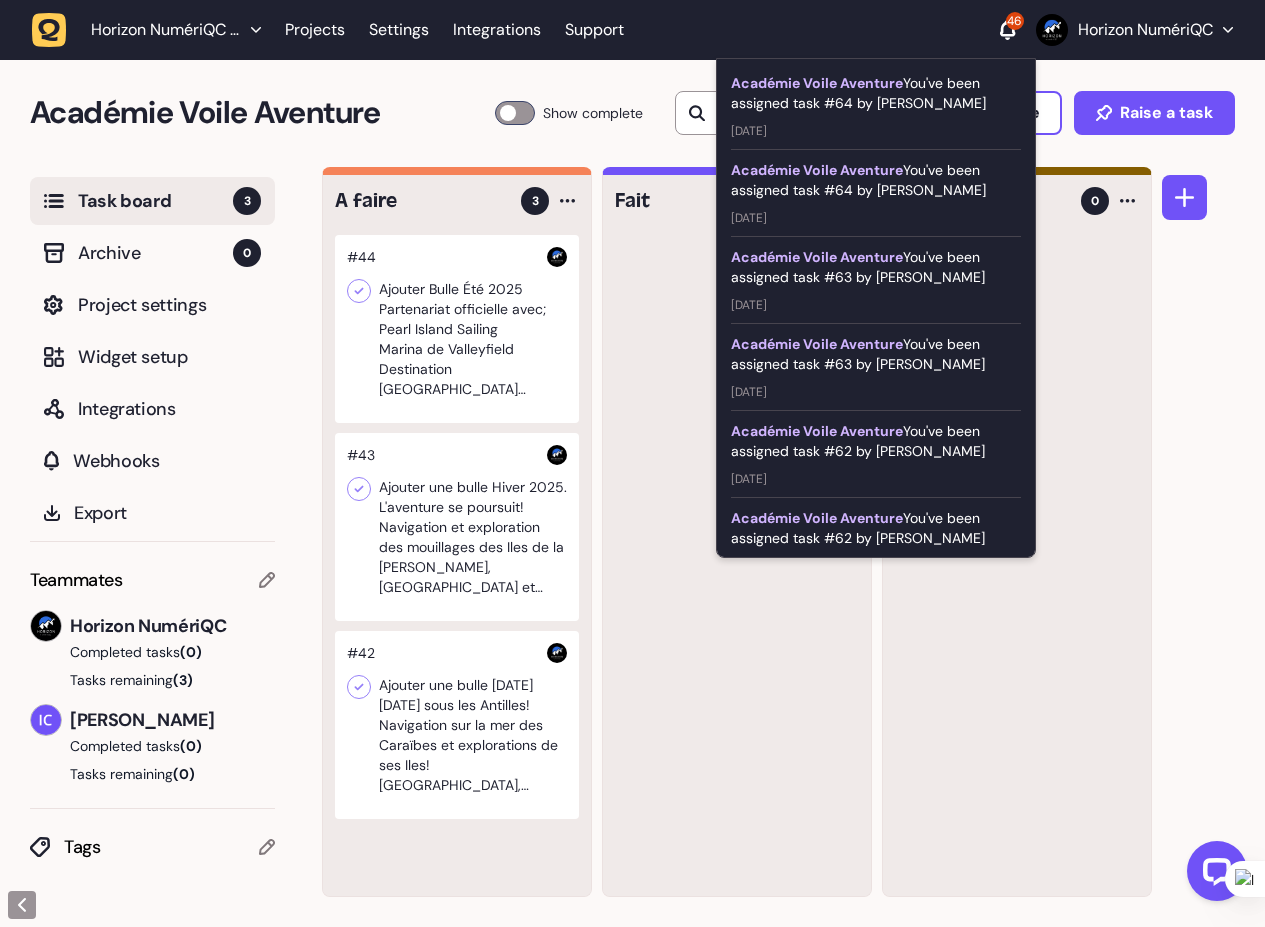 click on "Horizon NumériQC Team  Projects   Settings   Integrations   Support  46 Académie Voile Aventure  You've been assigned task #64 by [PERSON_NAME] [DATE] Académie Voile Aventure  You've been assigned task #64 by [PERSON_NAME] [DATE] Académie Voile Aventure  You've been assigned task #63 by [PERSON_NAME] [DATE] Académie Voile Aventure  You've been assigned task #63 by [PERSON_NAME] [DATE] Académie Voile Aventure  You've been assigned task #62 by [PERSON_NAME] [DATE] Académie Voile Aventure  You've been assigned task #62 by [PERSON_NAME] [DATE] Académie Voile Aventure  You've been assigned task #61 by [PERSON_NAME] [DATE] Académie Voile Aventure  You've been assigned task #61 by [PERSON_NAME] [DATE] Académie Voile Aventure  You've been assigned task #60 by [PERSON_NAME] [DATE] Académie Voile Aventure  You've been assigned task #60 by [PERSON_NAME] [DATE] Académie Voile Aventure  You've been assigned task #59 by [PERSON_NAME] [DATE]" 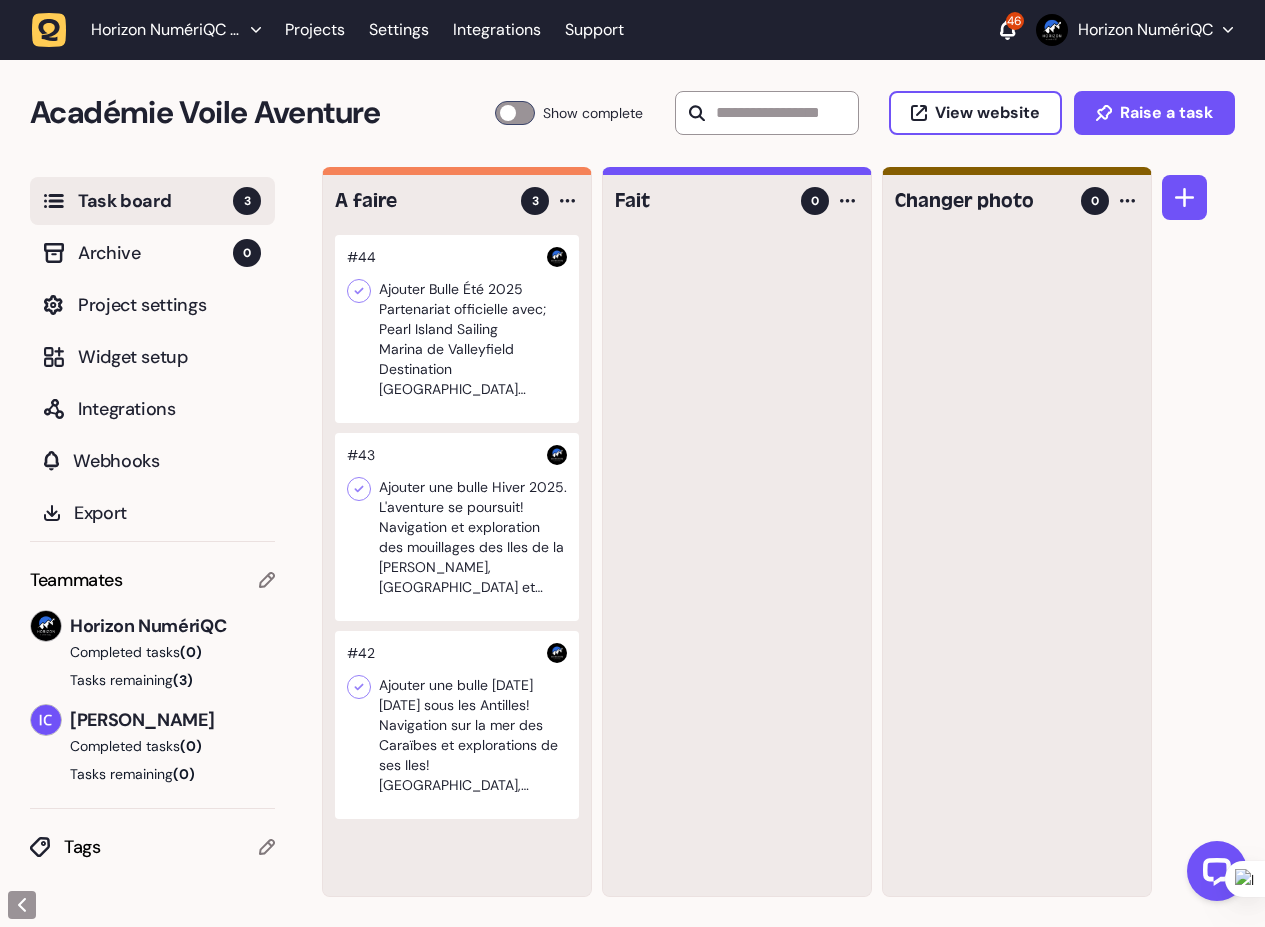 drag, startPoint x: 997, startPoint y: 39, endPoint x: 837, endPoint y: 36, distance: 160.02812 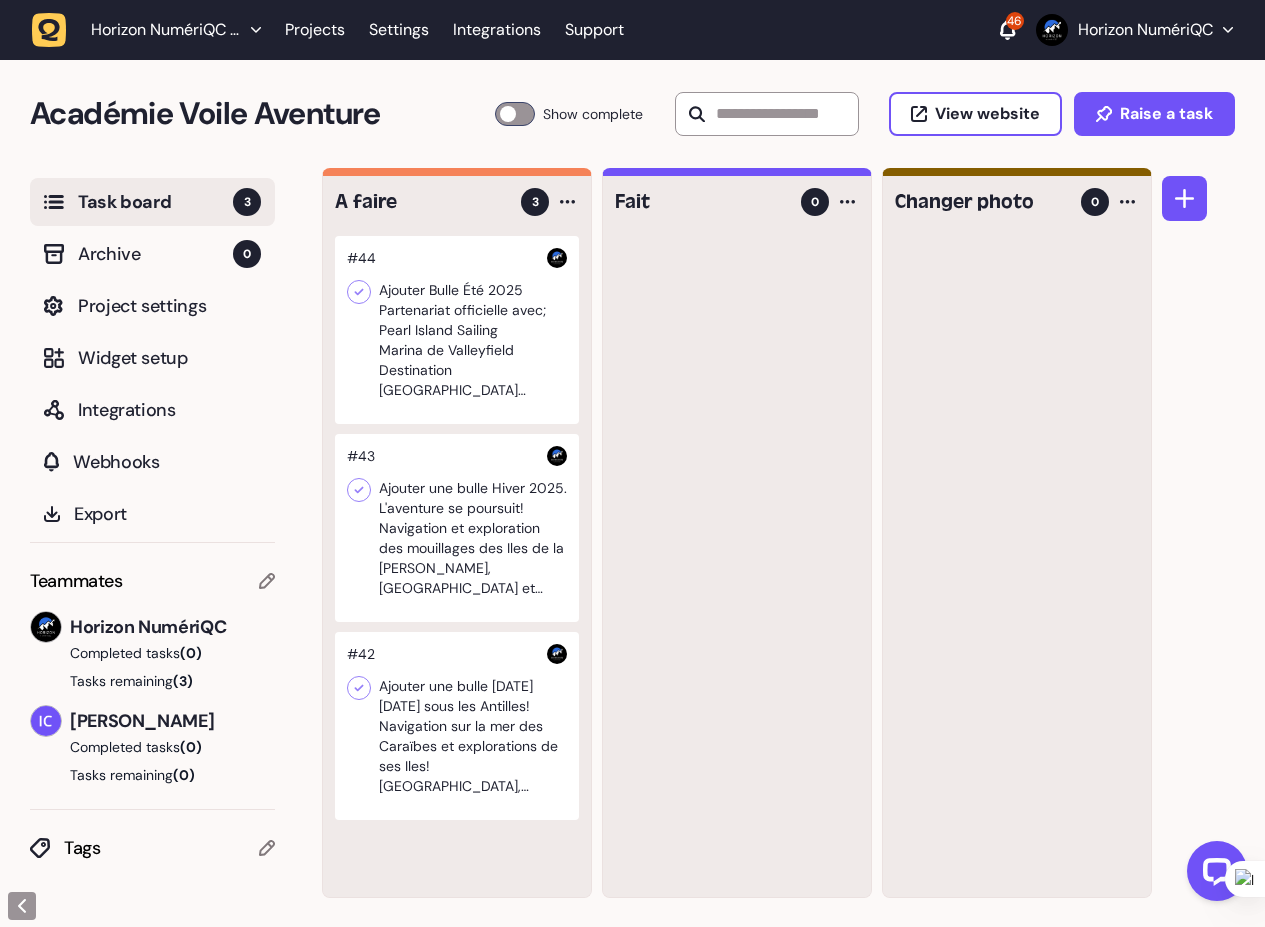 scroll, scrollTop: 1, scrollLeft: 0, axis: vertical 